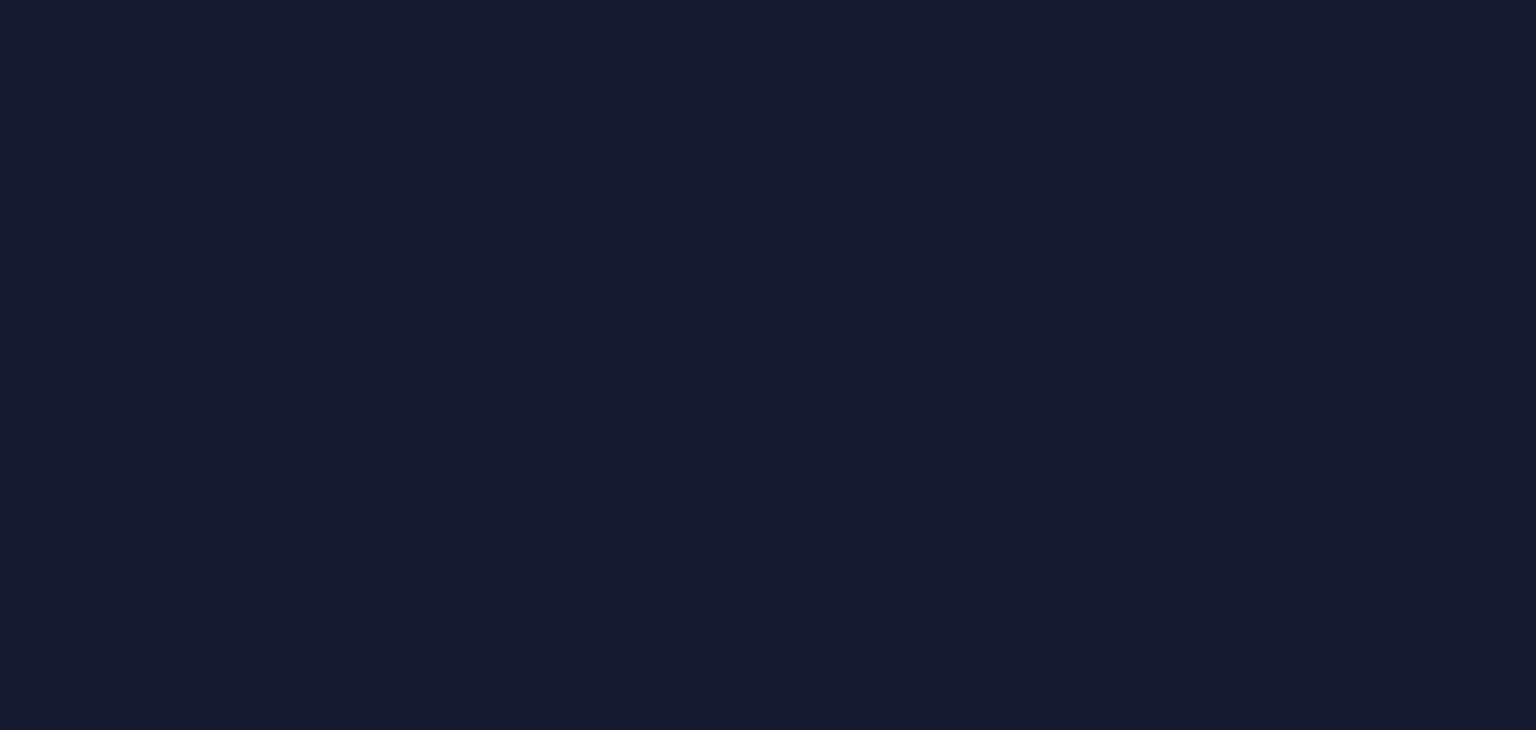 scroll, scrollTop: 0, scrollLeft: 0, axis: both 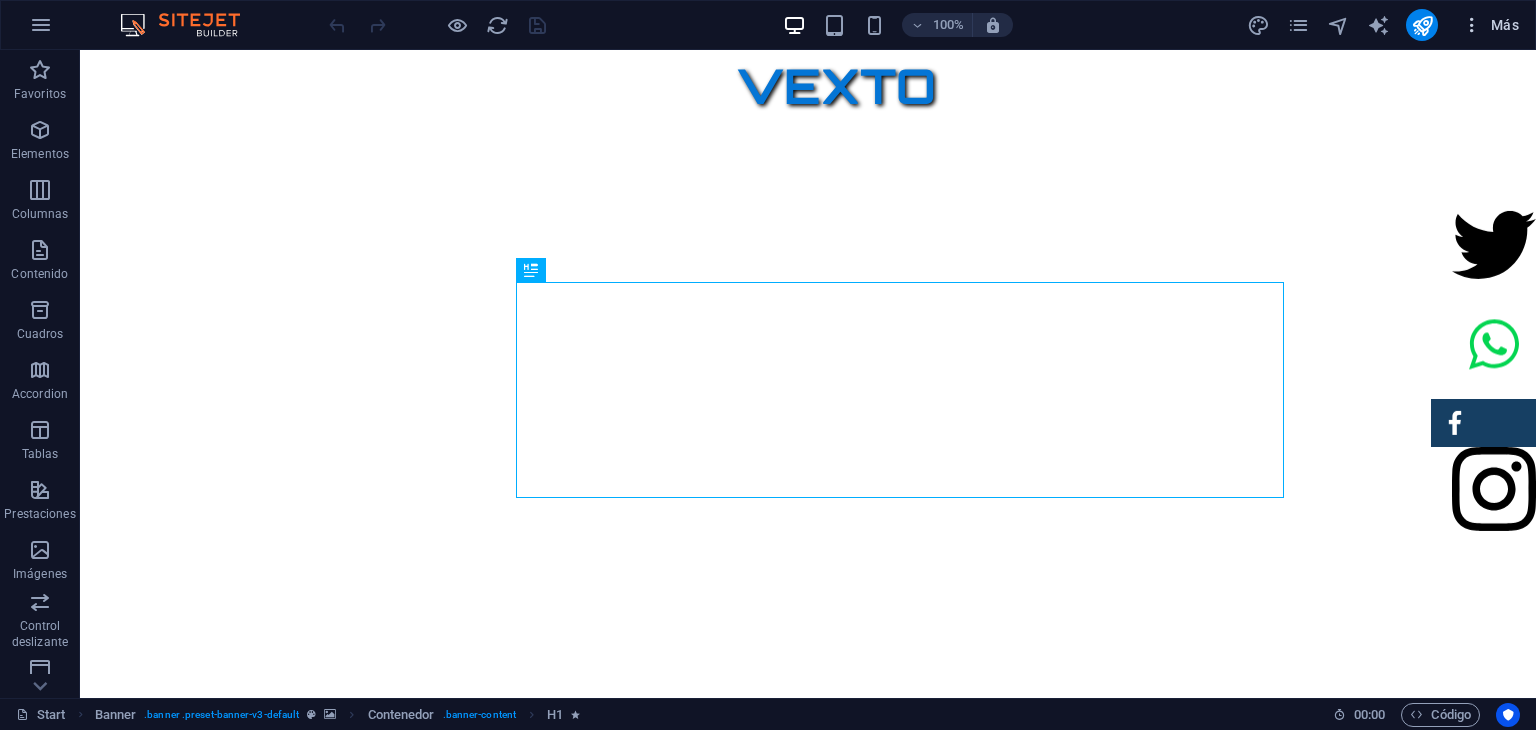 click at bounding box center [1472, 25] 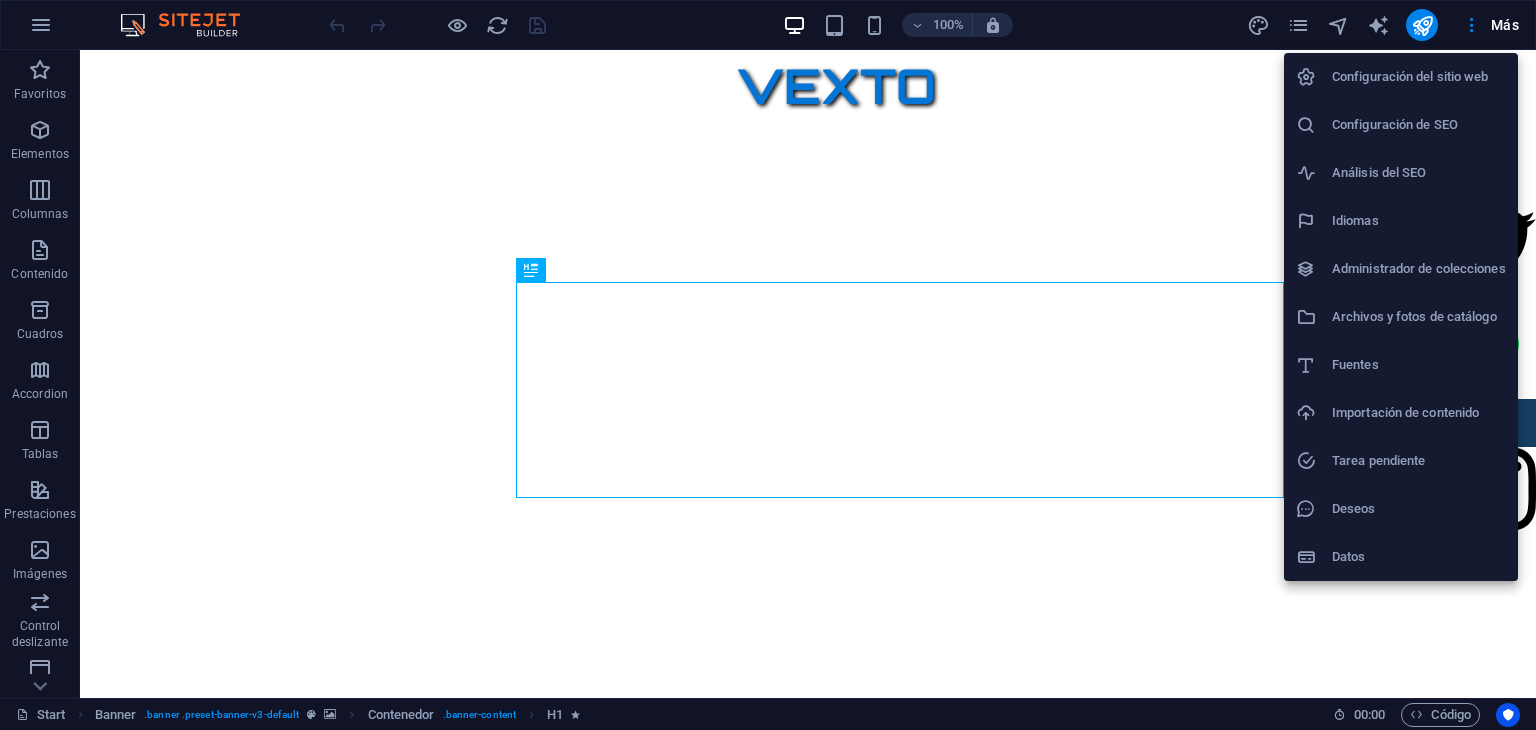 click on "Configuración de SEO" at bounding box center [1419, 125] 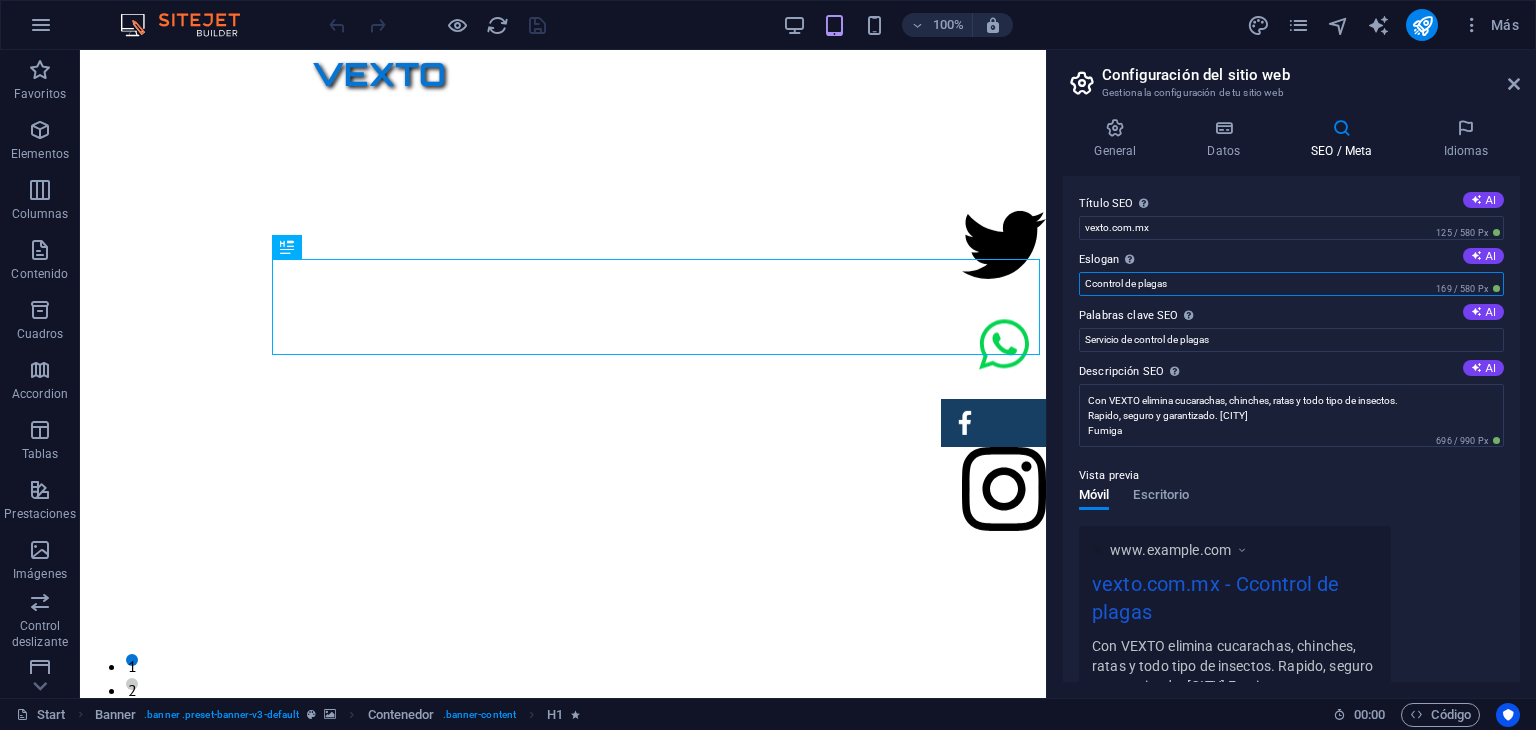 click on "Ccontrol de plagas" at bounding box center [1291, 284] 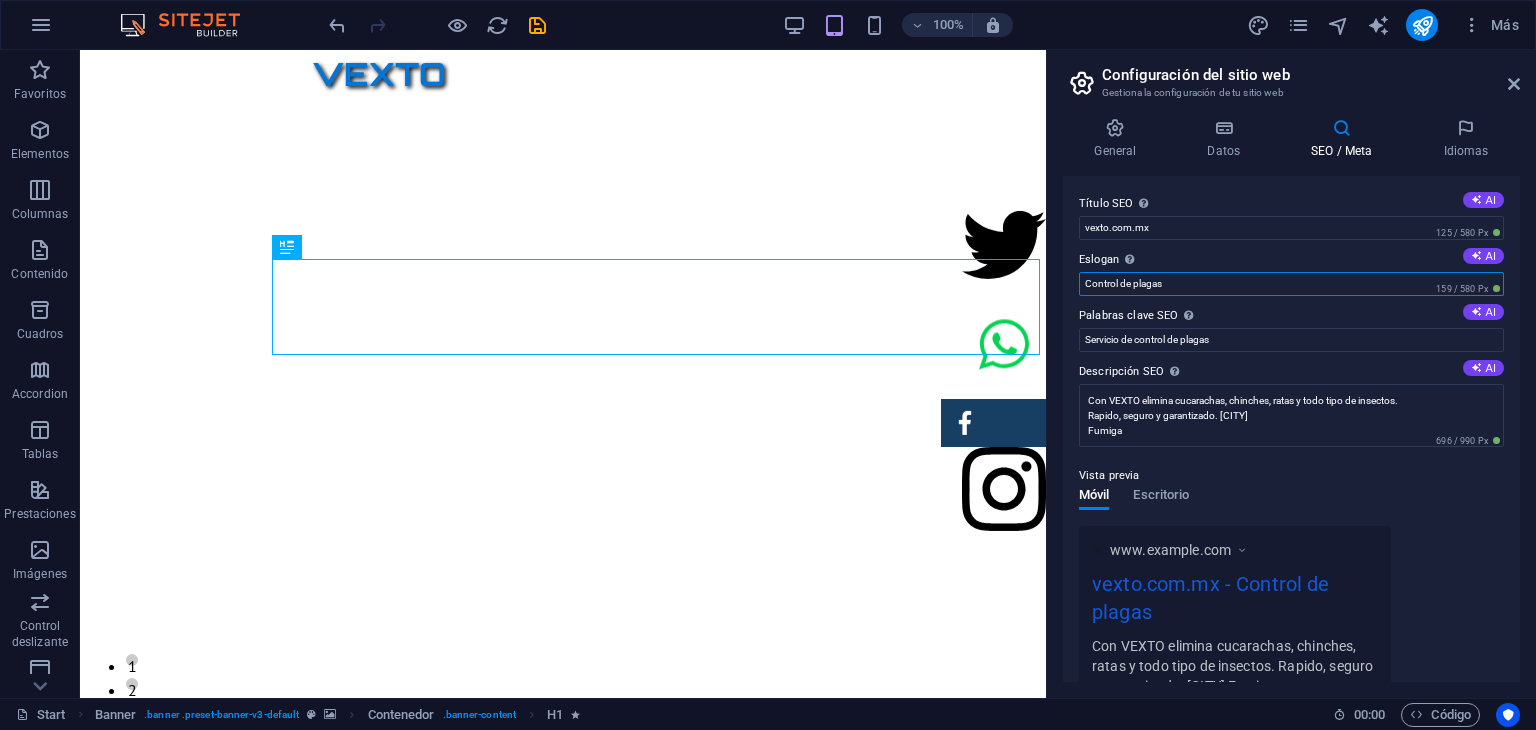 click on "Control de plagas" at bounding box center (1291, 284) 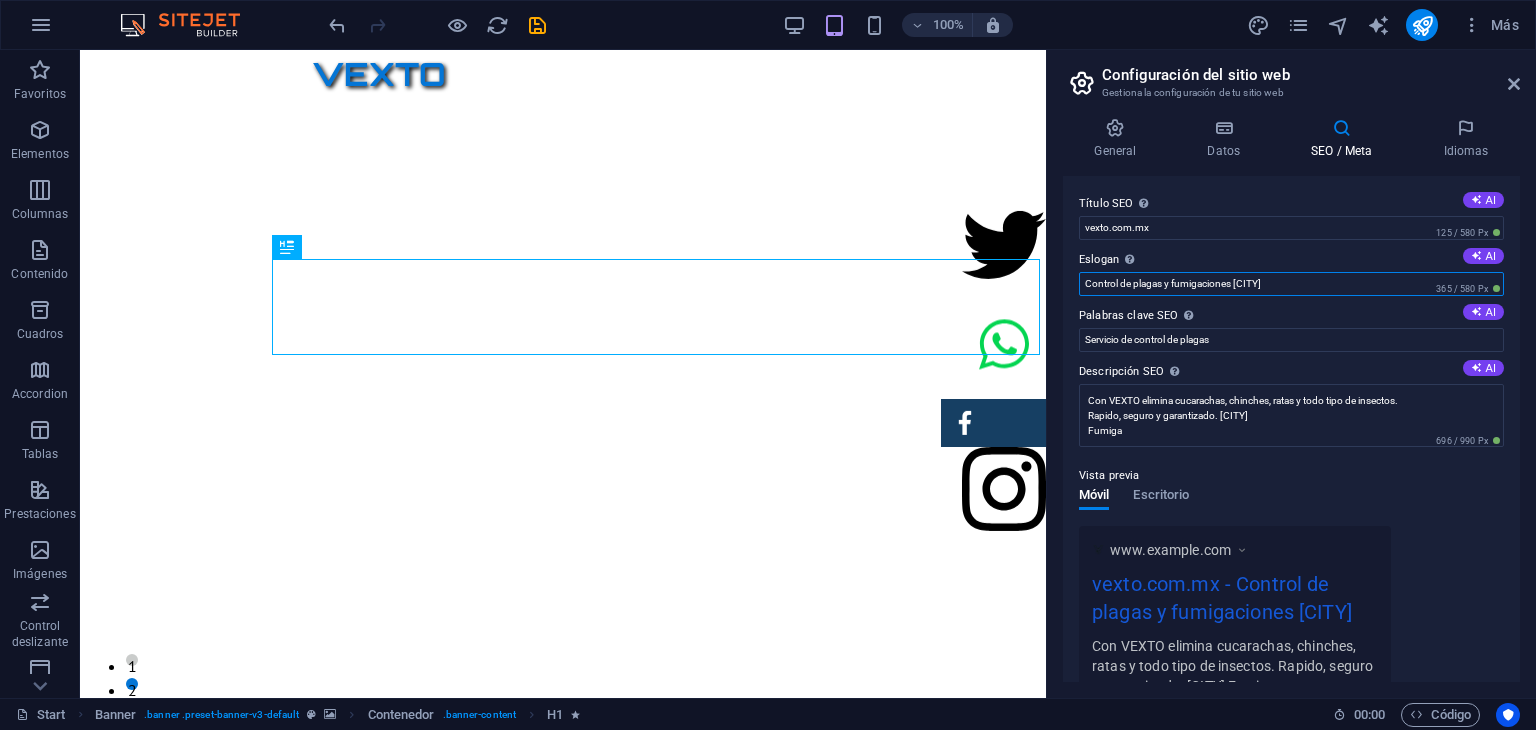 type on "Control de plagas y fumigaciones [CITY]" 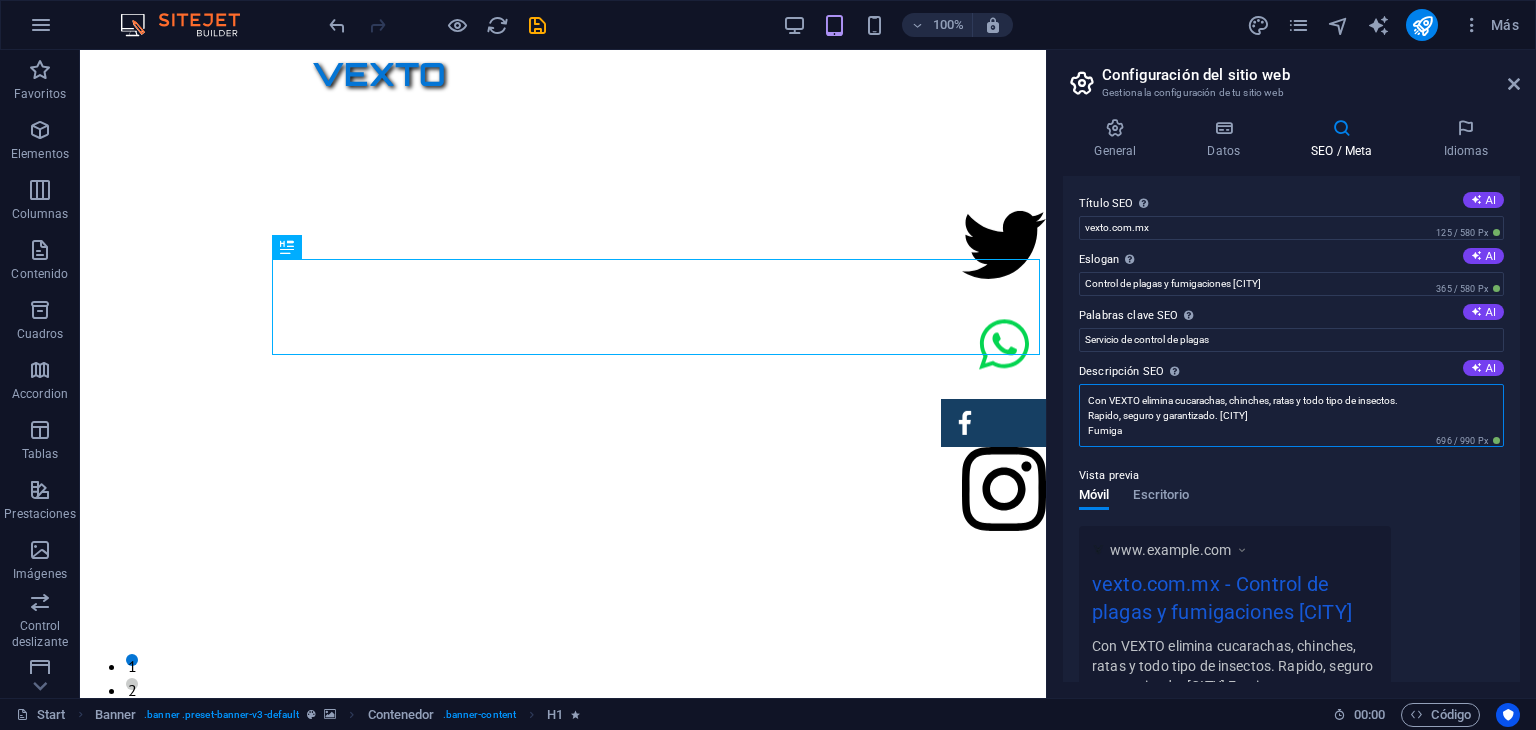click on "Con VEXTO elimina cucarachas, chinches, ratas y todo tipo de insectos.
Rapido, seguro y garantizado. [CITY]
Fumiga" at bounding box center (1291, 415) 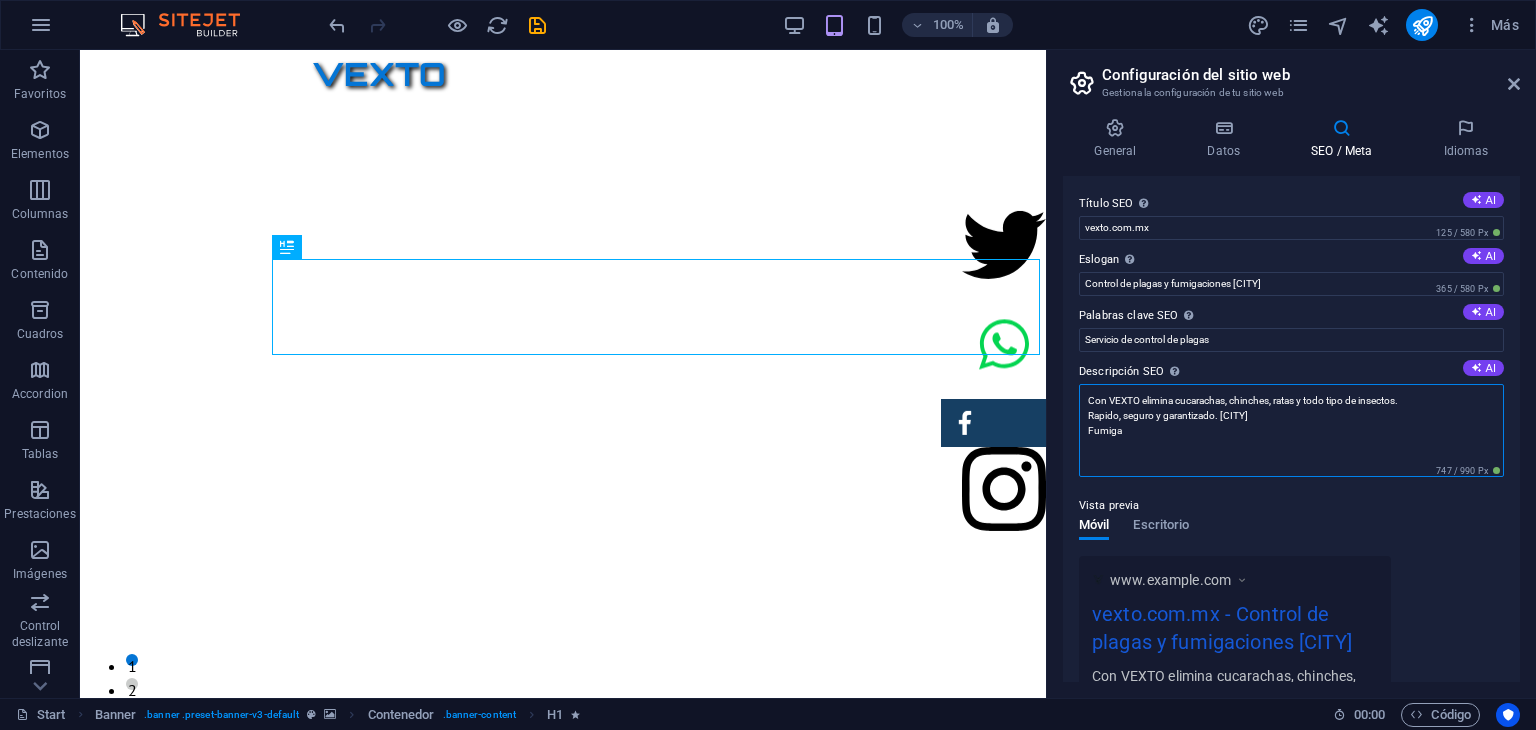drag, startPoint x: 1175, startPoint y: 399, endPoint x: 1216, endPoint y: 401, distance: 41.04875 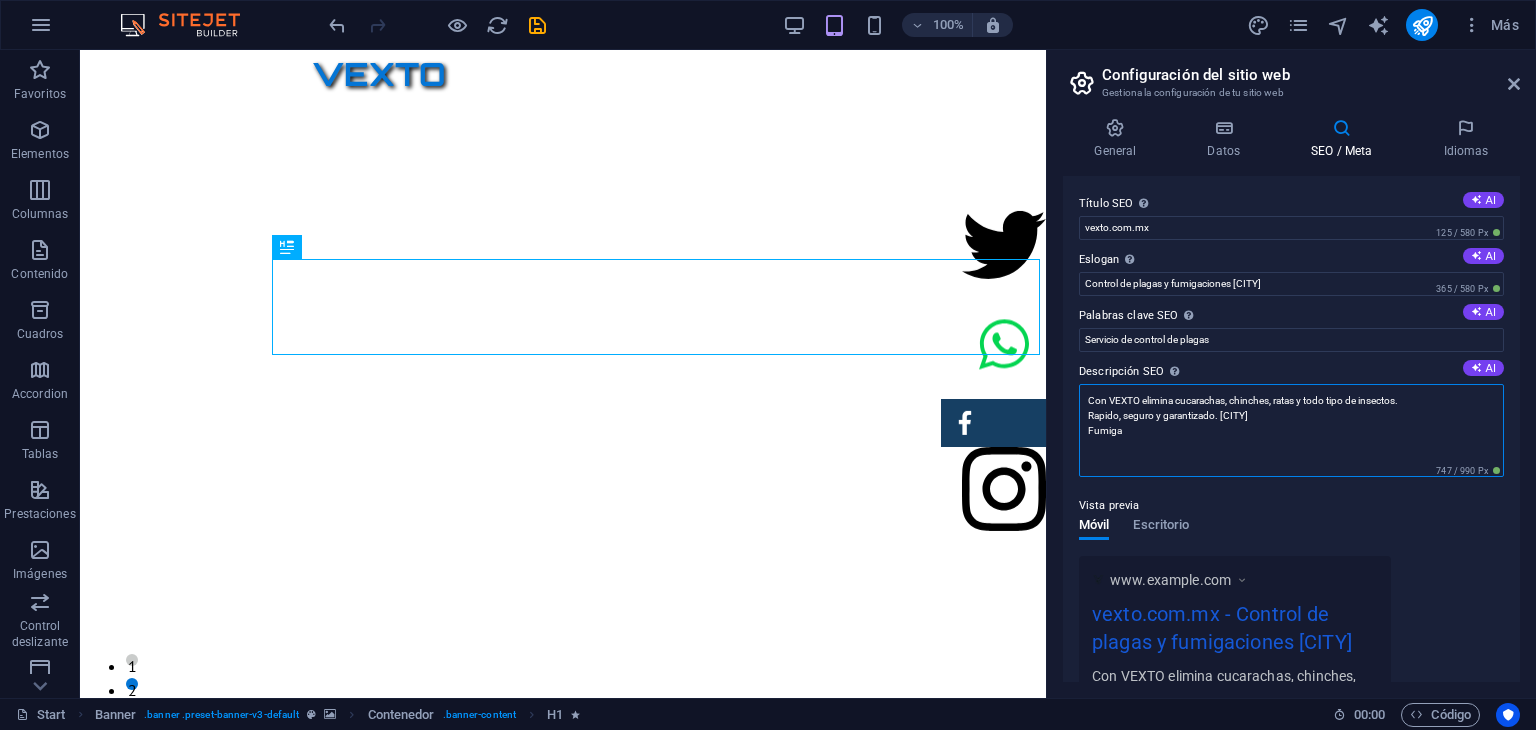 click on "Con VEXTO elimina cucarachas, chinches, ratas y todo tipo de insectos.
Rapido, seguro y garantizado. [CITY]
Fumiga" at bounding box center (1291, 430) 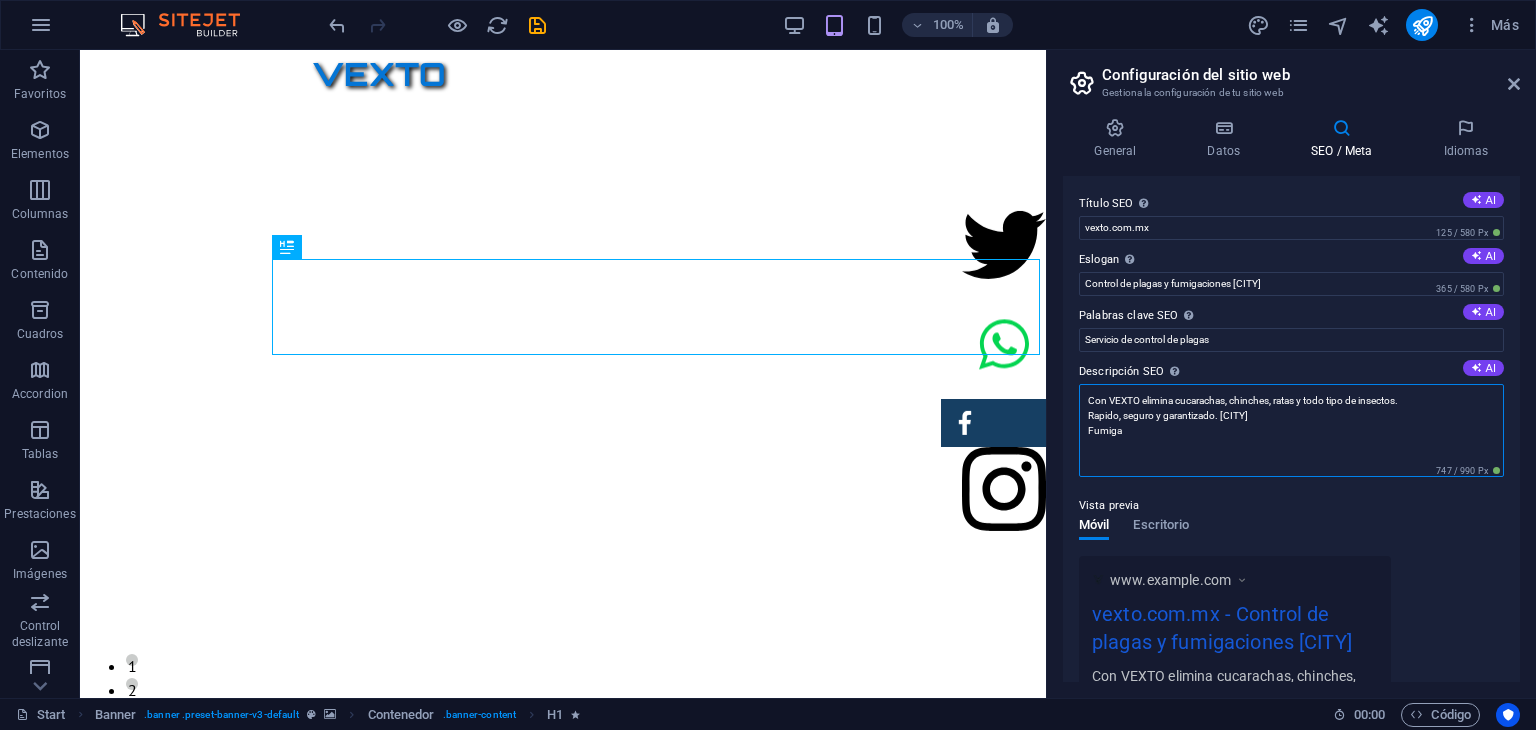click on "Con VEXTO elimina cucarachas, chinches, ratas y todo tipo de insectos.
Rapido, seguro y garantizado. [CITY]
Fumiga" at bounding box center [1291, 430] 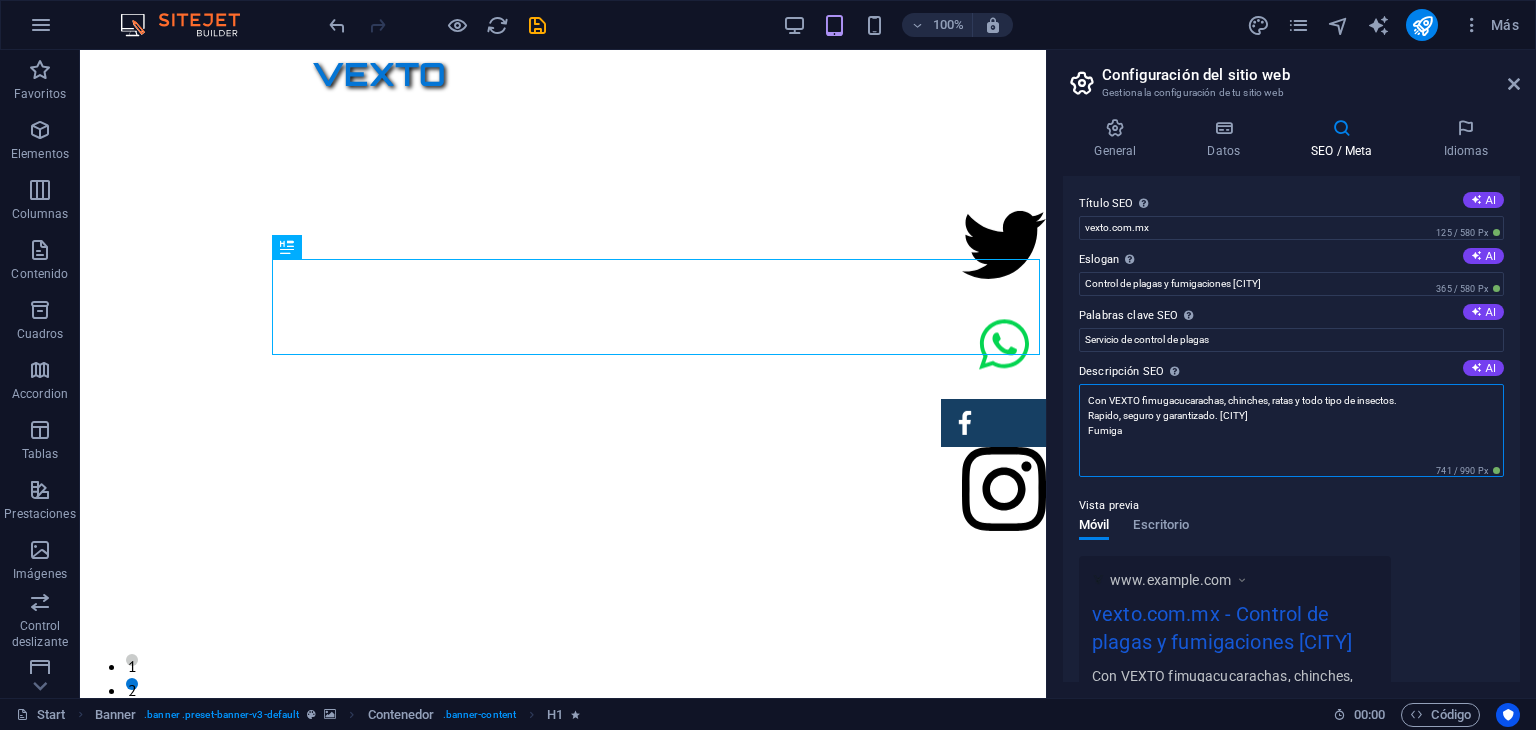 click on "Con VEXTO fimugacucarachas, chinches, ratas y todo tipo de insectos.
Rapido, seguro y garantizado. [CITY]
Fumiga" at bounding box center (1291, 430) 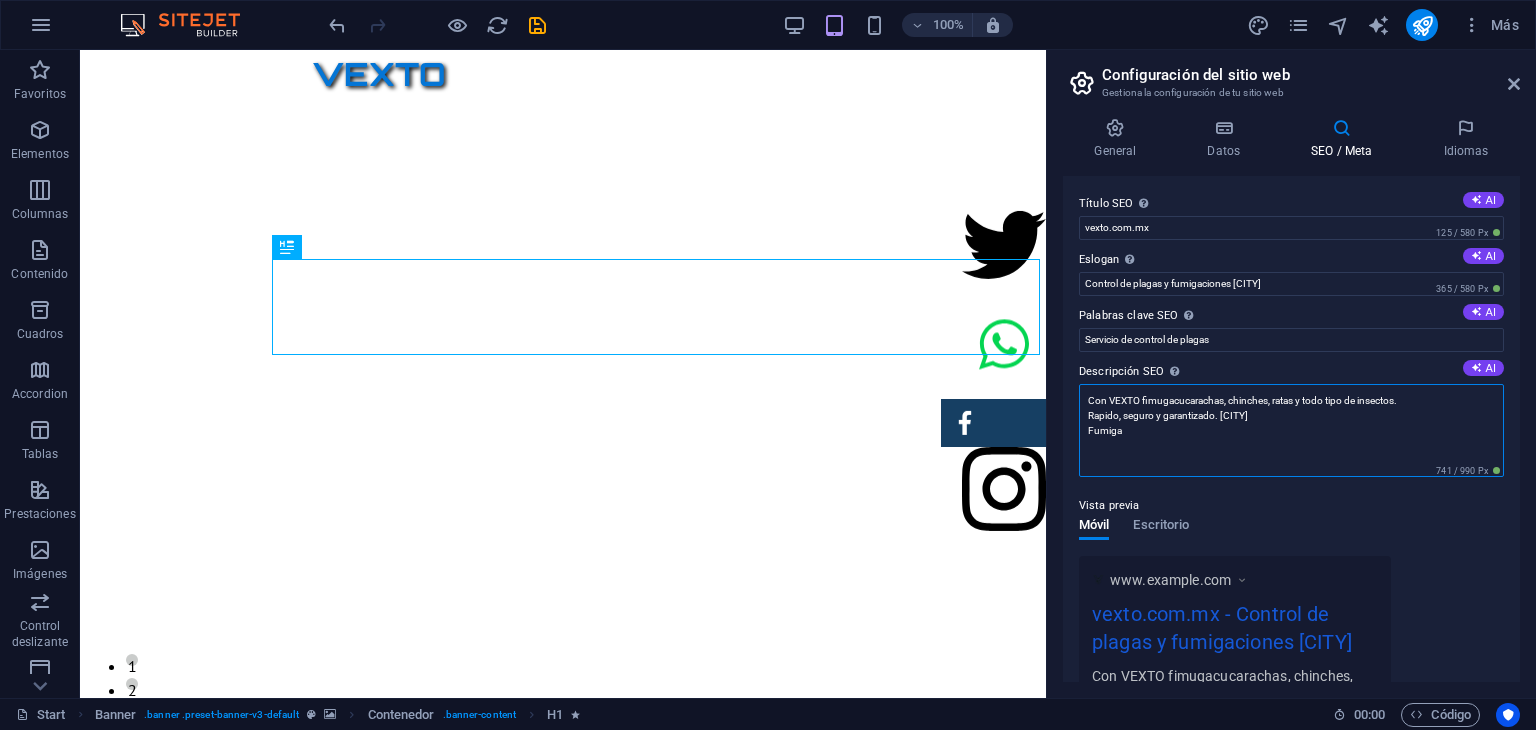 click on "Con VEXTO fimugacucarachas, chinches, ratas y todo tipo de insectos.
Rapido, seguro y garantizado. [CITY]
Fumiga" at bounding box center (1291, 430) 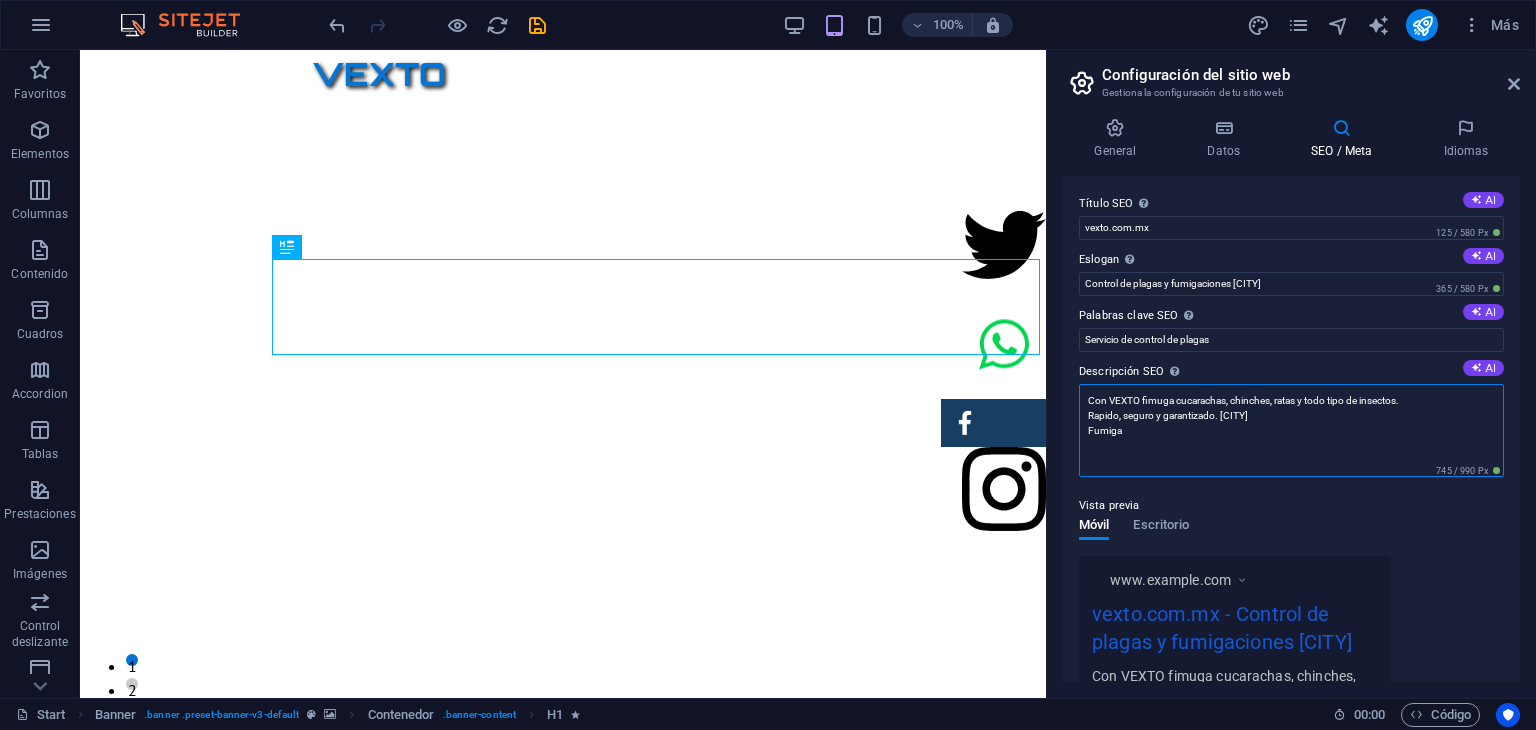 click on "Con VEXTO fimuga cucarachas, chinches, ratas y todo tipo de insectos.
Rapido, seguro y garantizado. [CITY]
Fumiga" at bounding box center [1291, 430] 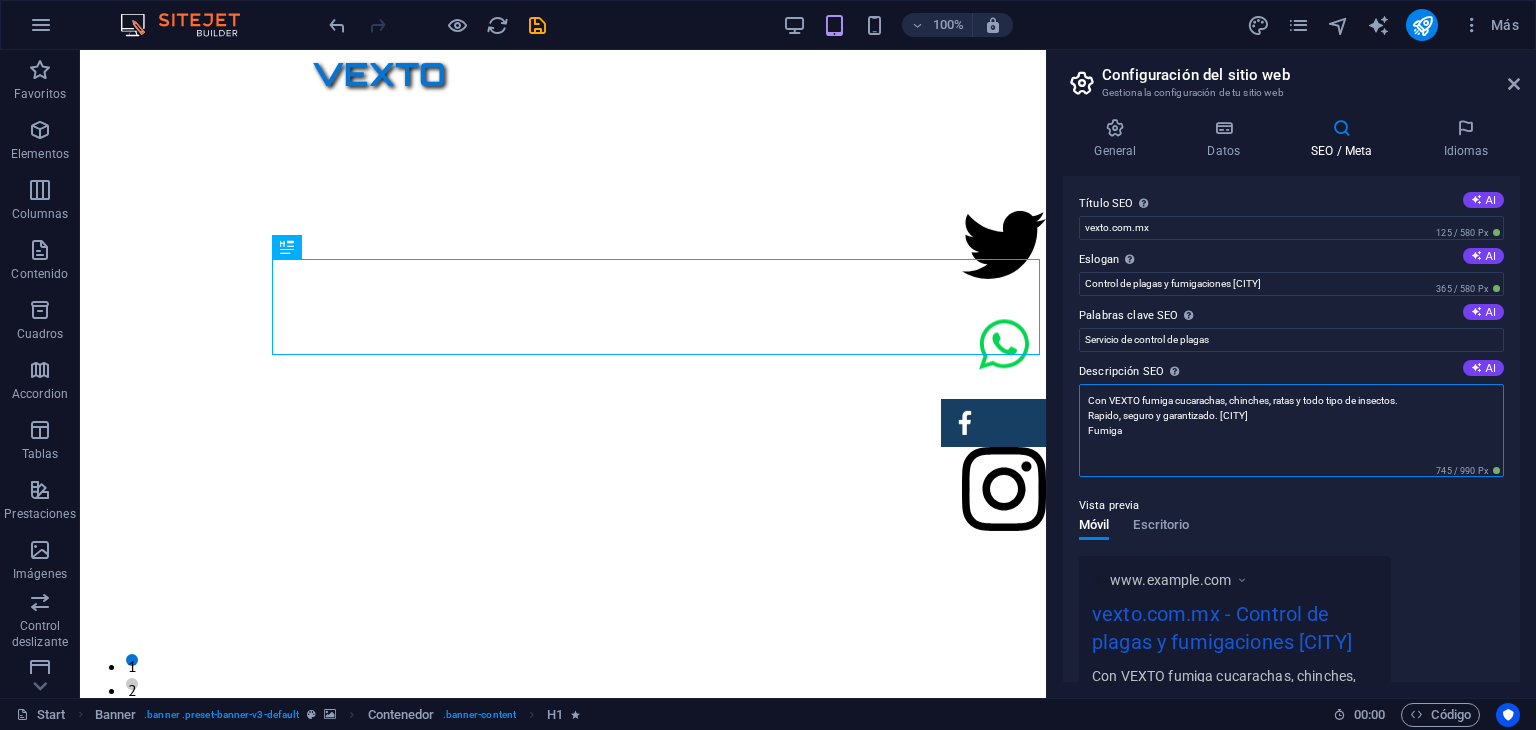 drag, startPoint x: 1108, startPoint y: 415, endPoint x: 1116, endPoint y: 435, distance: 21.540659 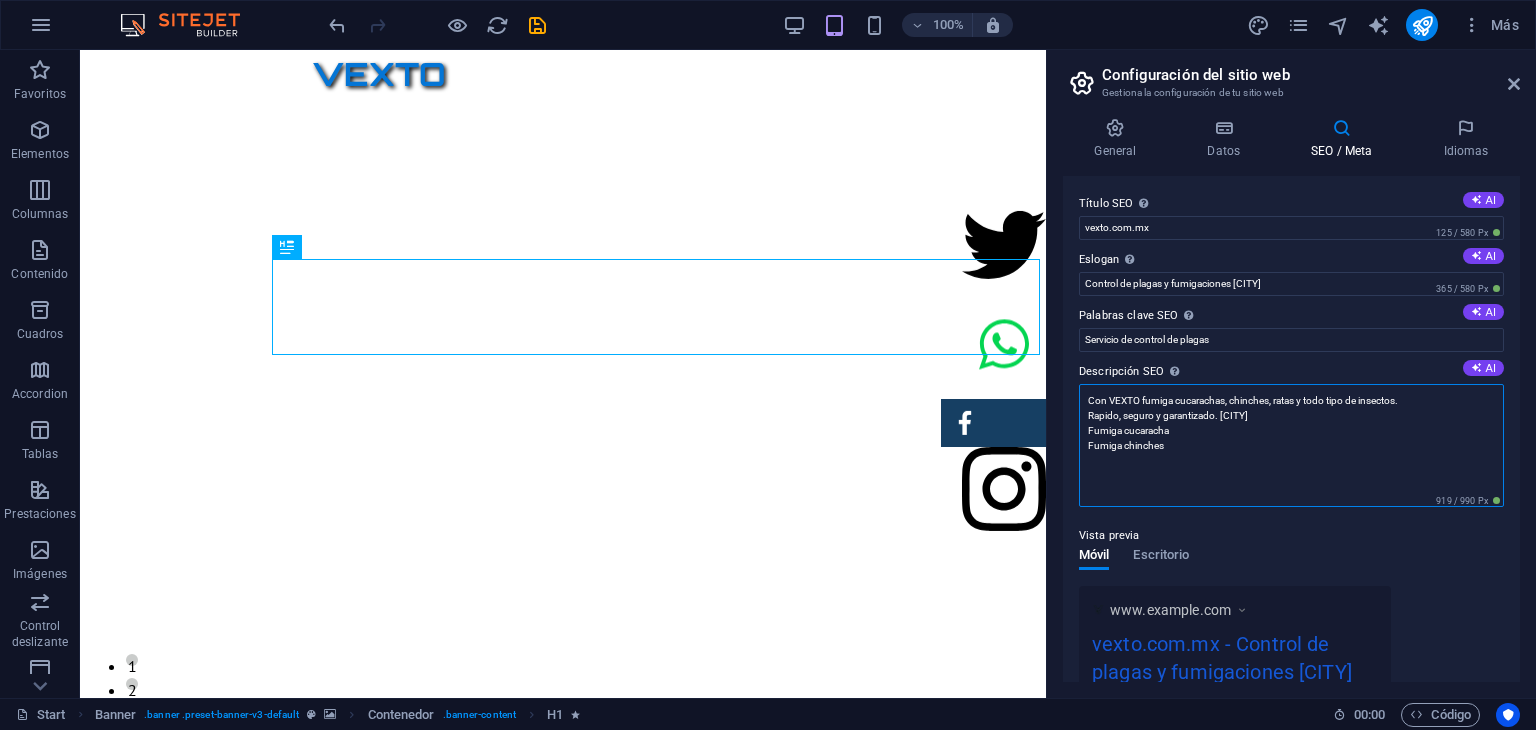 click on "Con VEXTO fumiga cucarachas, chinches, ratas y todo tipo de insectos.
Rapido, seguro y garantizado. [CITY]
Fumiga cucaracha
Fumiga chinches" at bounding box center [1291, 445] 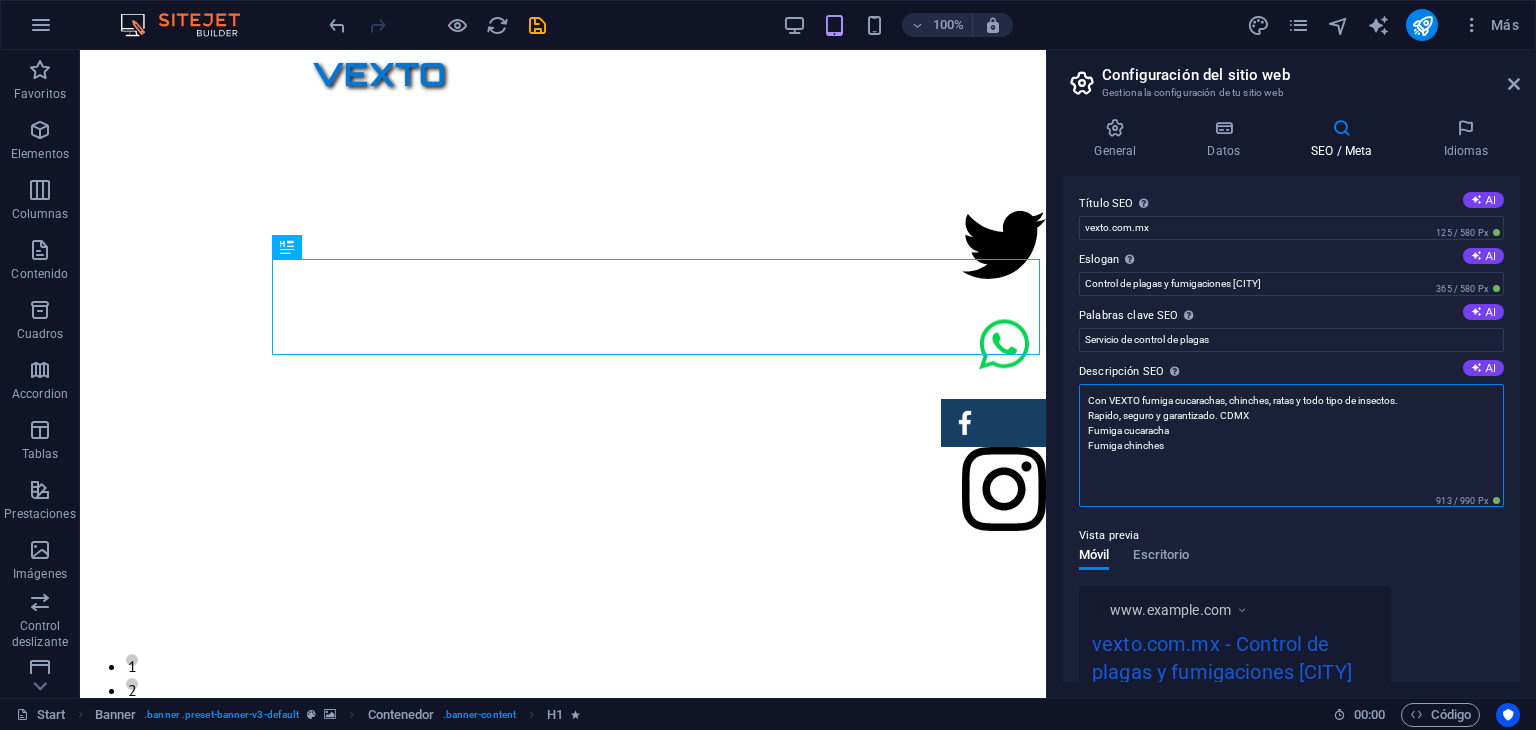 type on "Con VEXTO fumiga cucarachas, chinches, ratas y todo tipo de insectos.
Rapido, seguro y garantizado. CDMX
Fumiga cucaracha
Fumiga chinches" 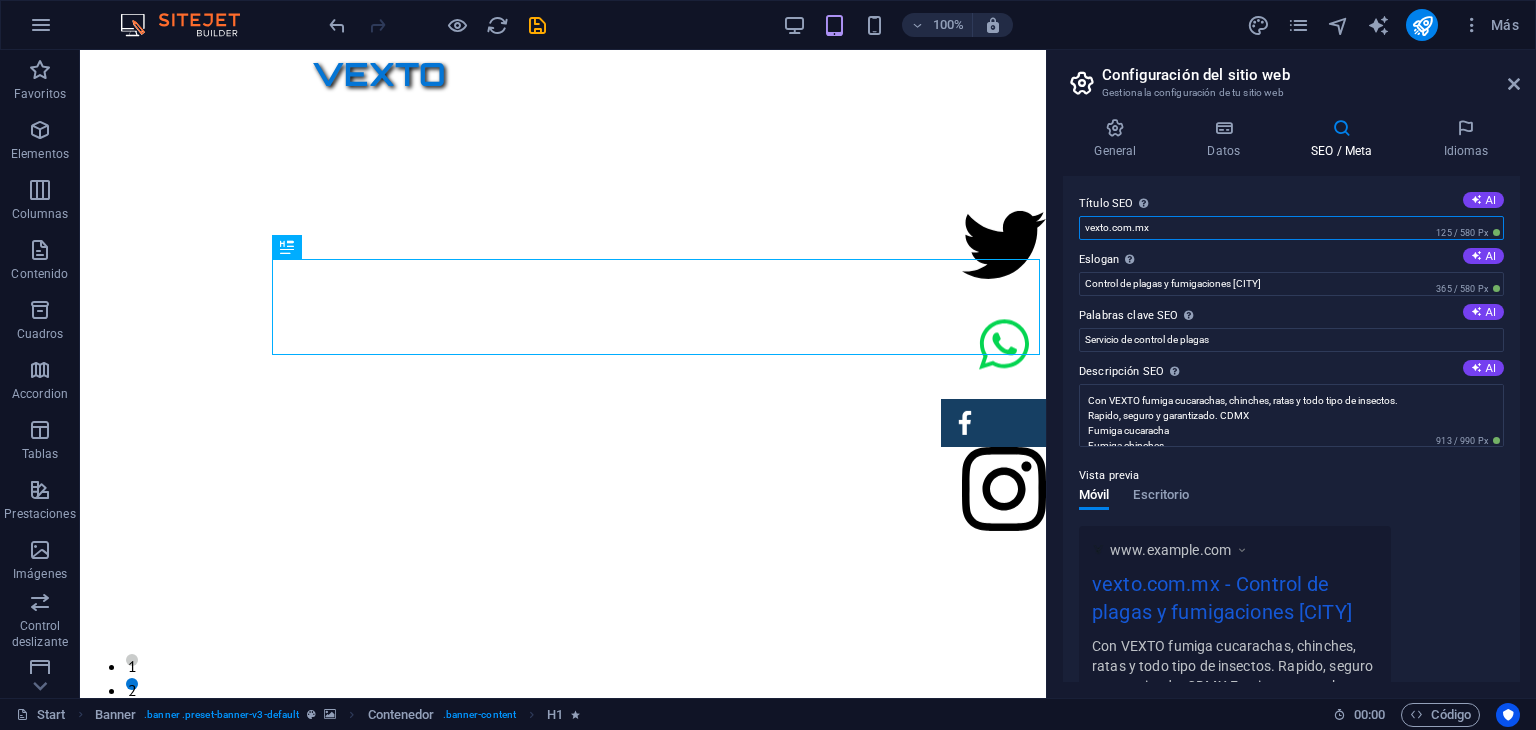 drag, startPoint x: 1168, startPoint y: 226, endPoint x: 1056, endPoint y: 235, distance: 112.36102 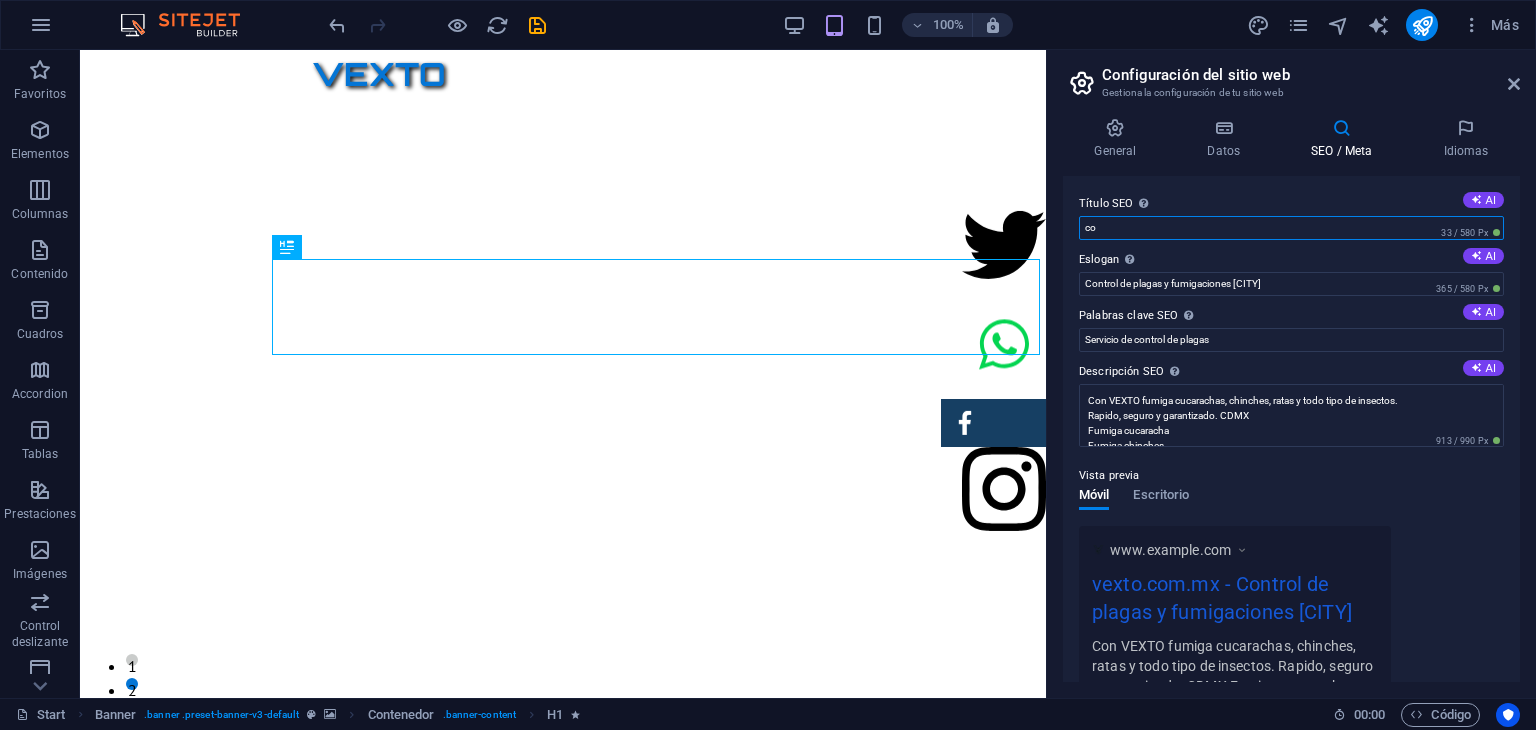 type on "c" 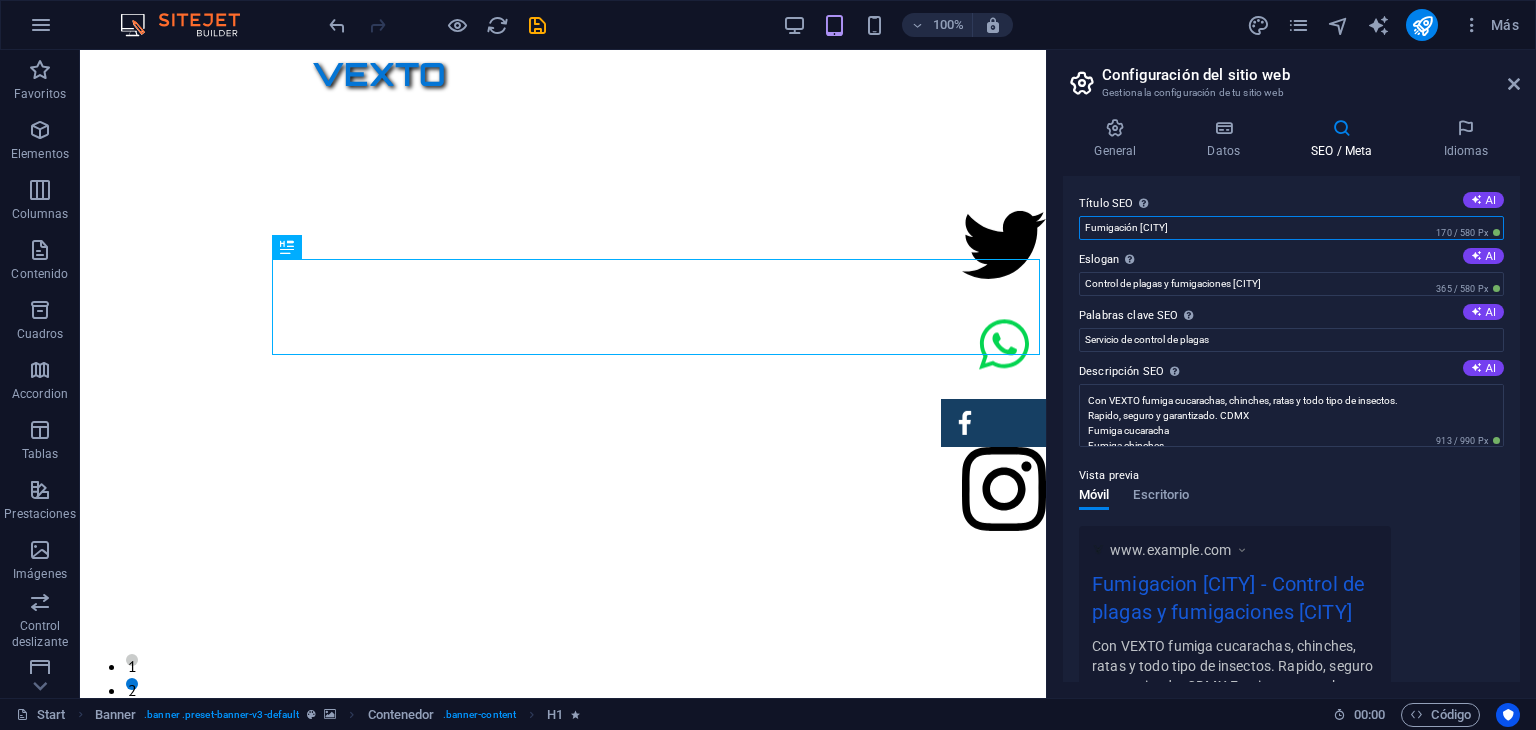 click on "Fumigación [CITY]" at bounding box center [1291, 228] 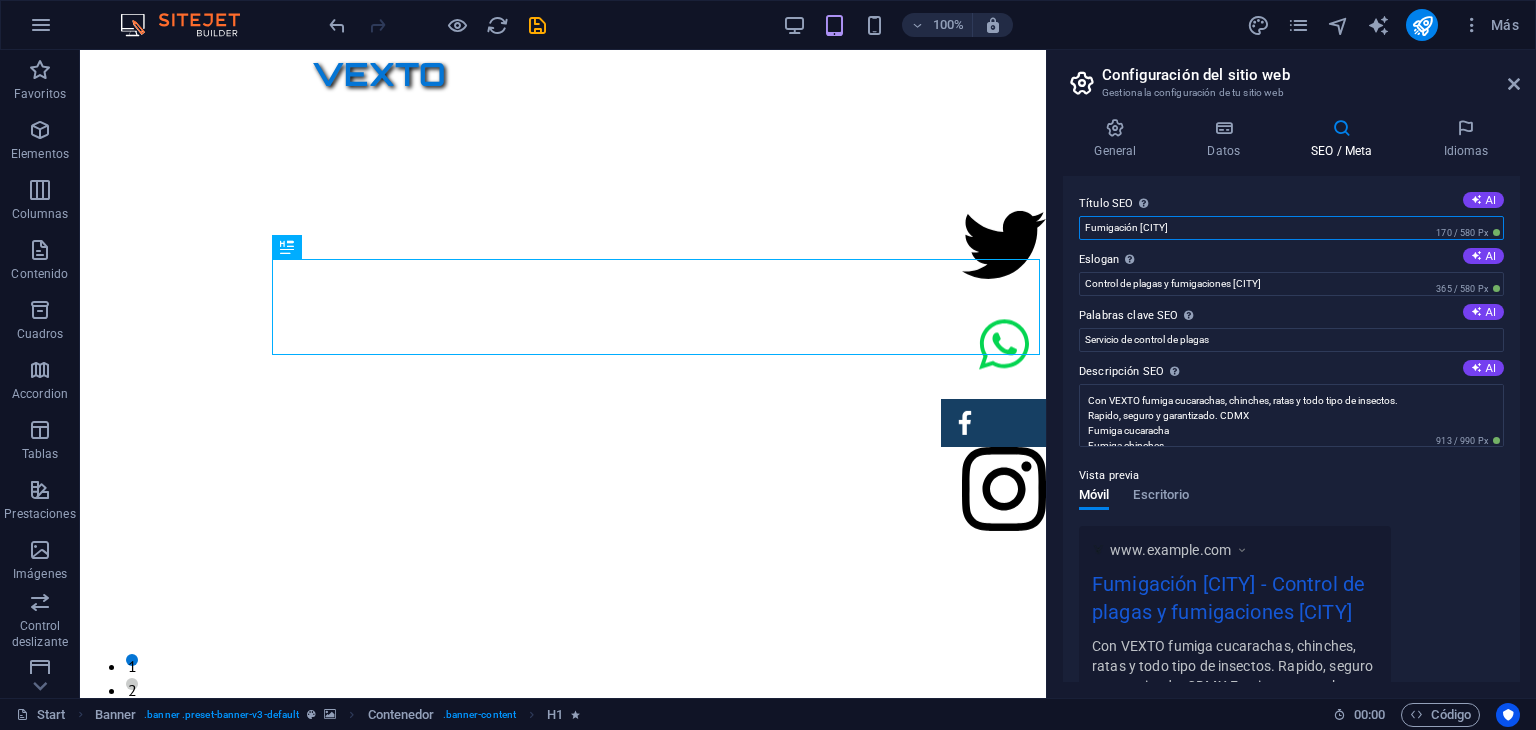drag, startPoint x: 1168, startPoint y: 230, endPoint x: 1084, endPoint y: 232, distance: 84.0238 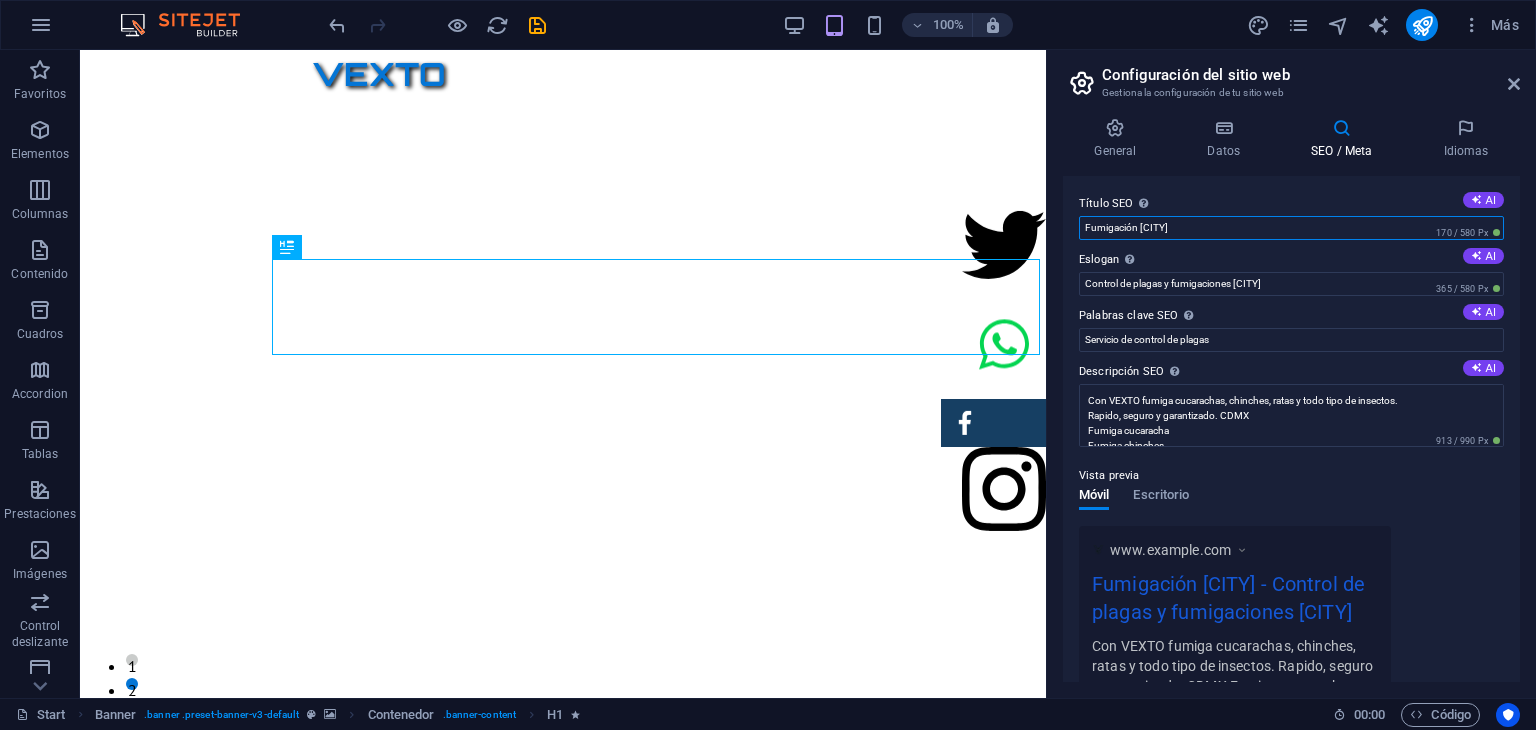 type on "f" 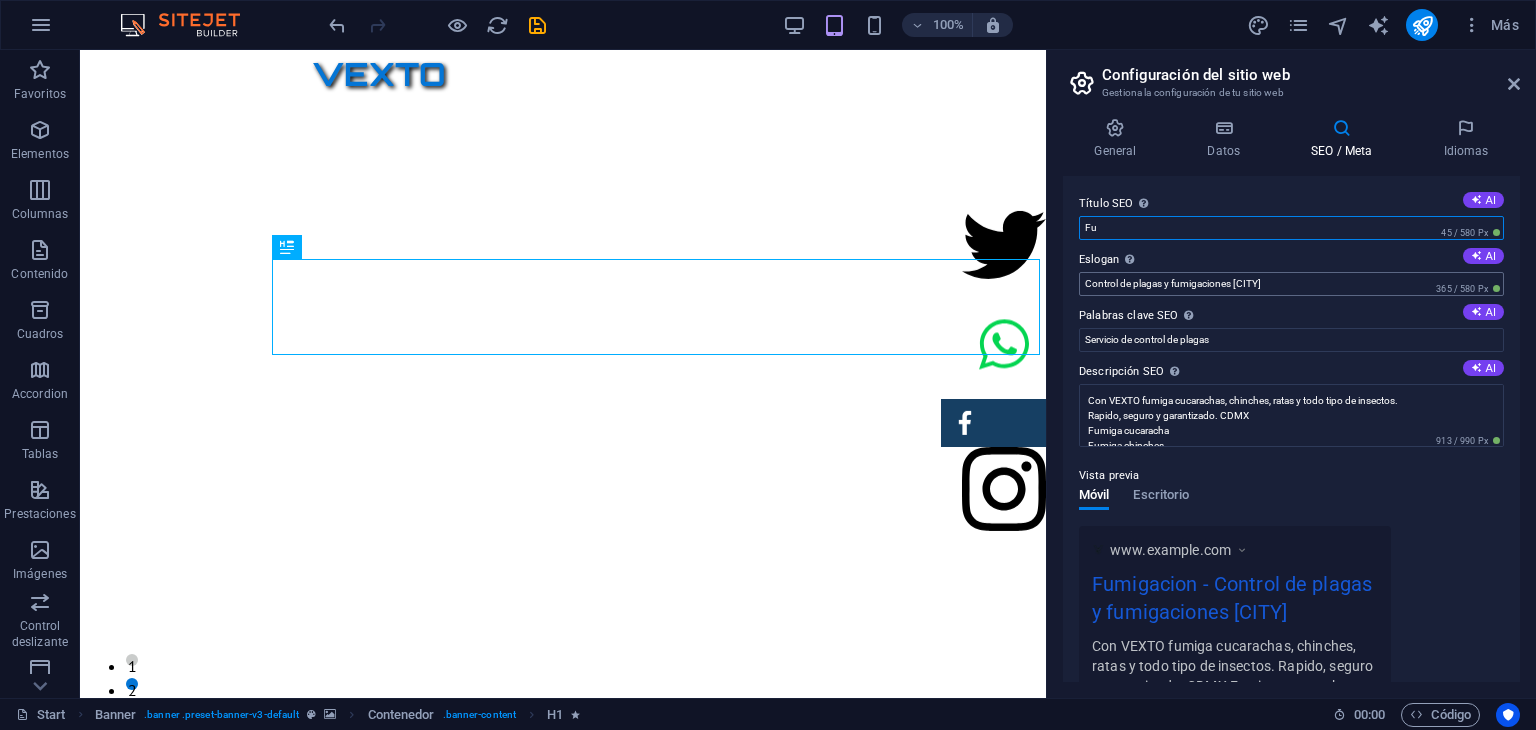 type on "F" 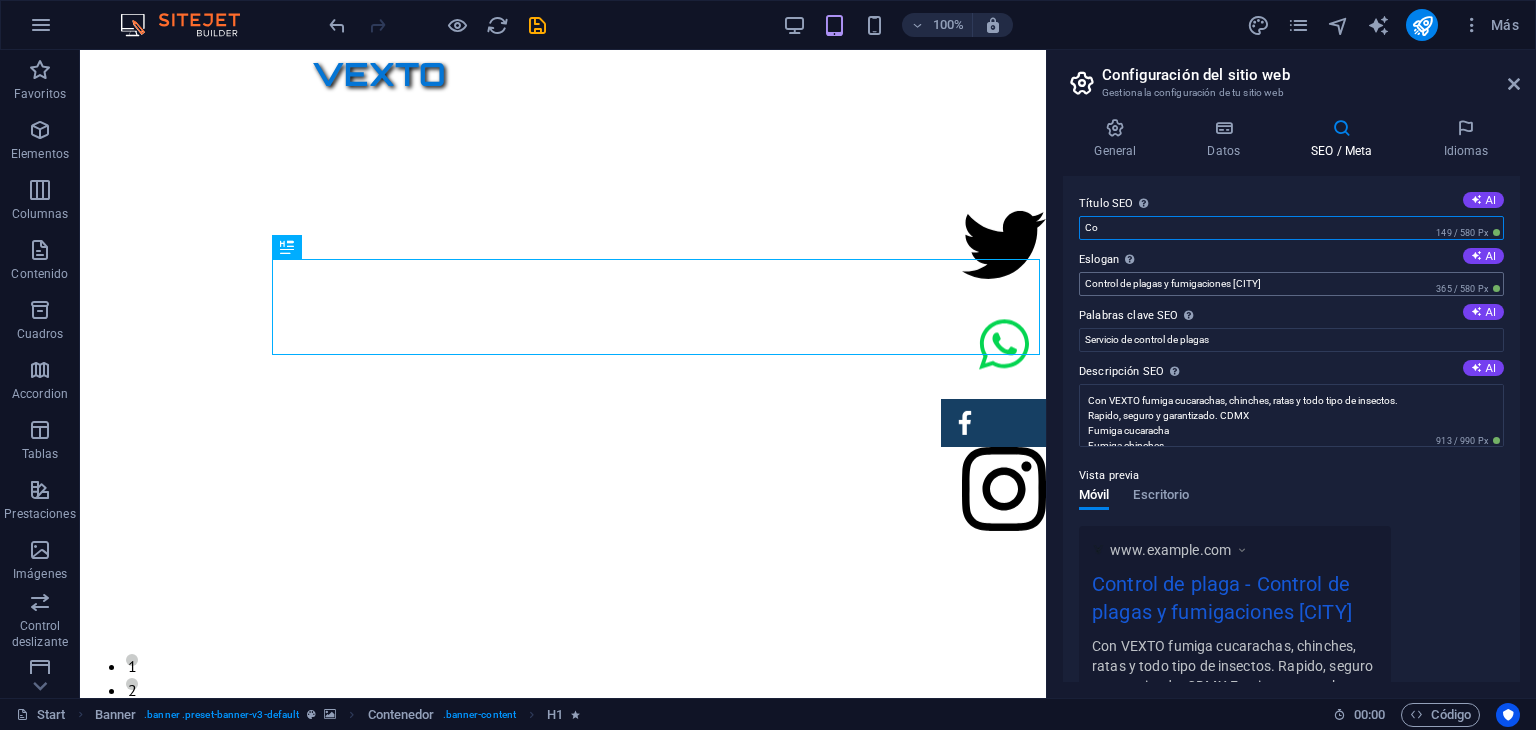 type on "C" 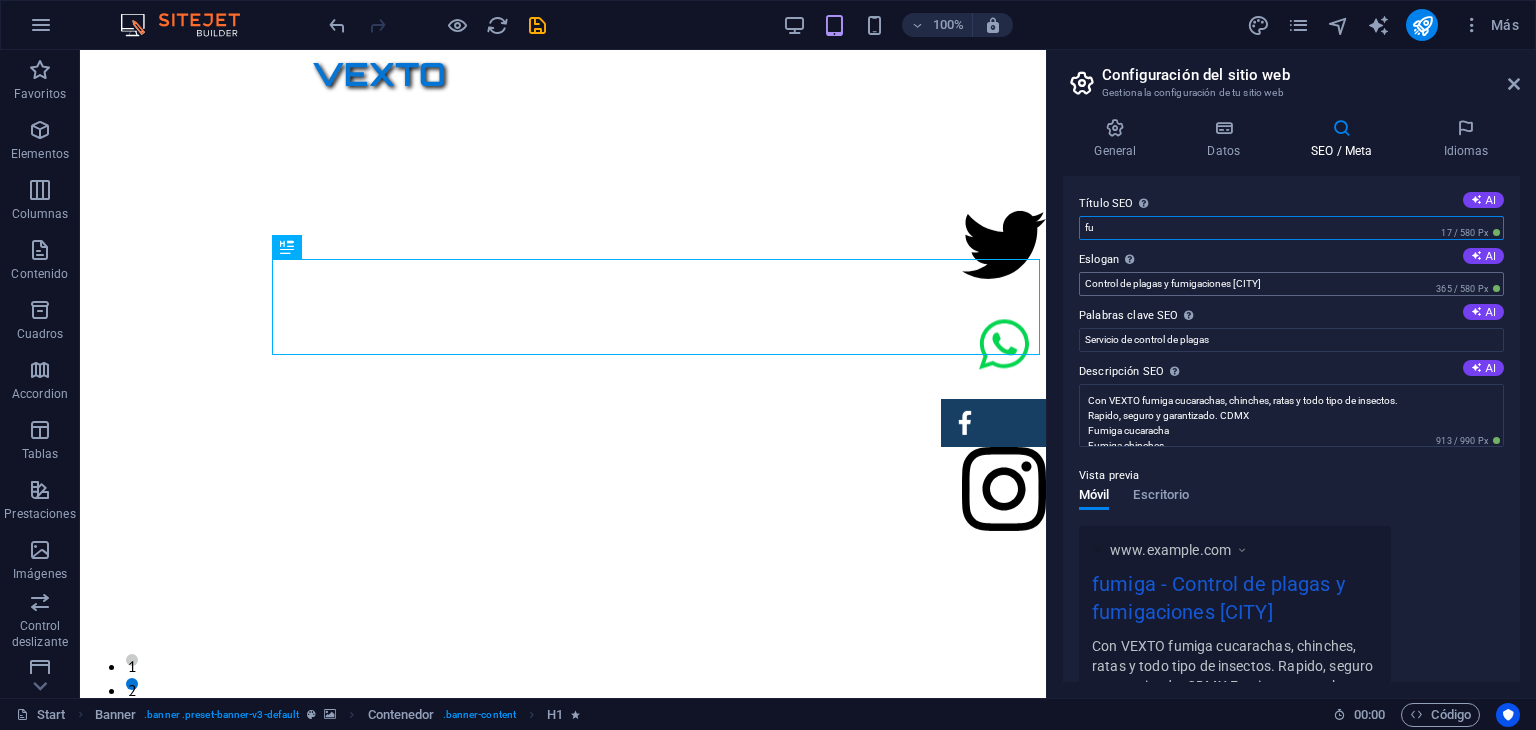 type on "f" 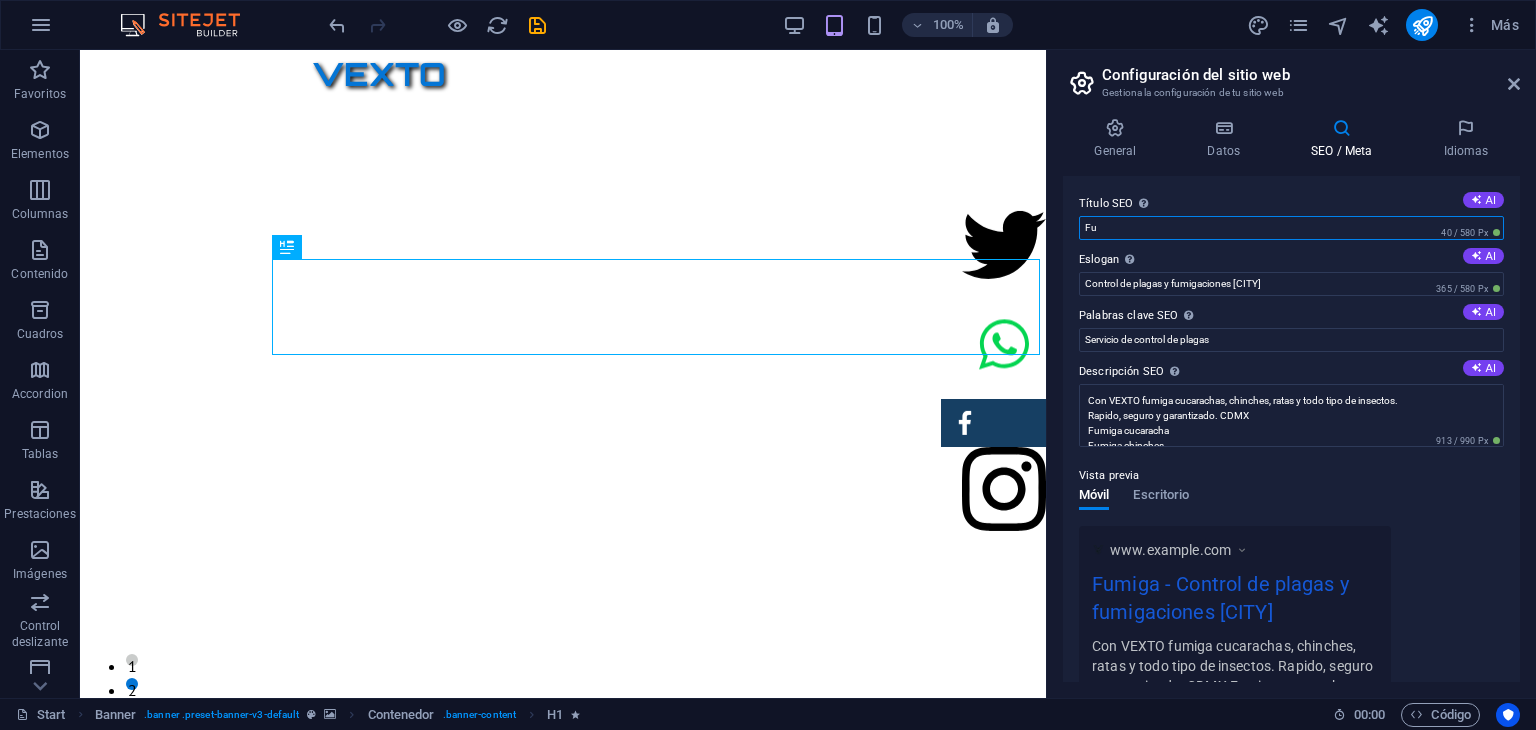 type on "F" 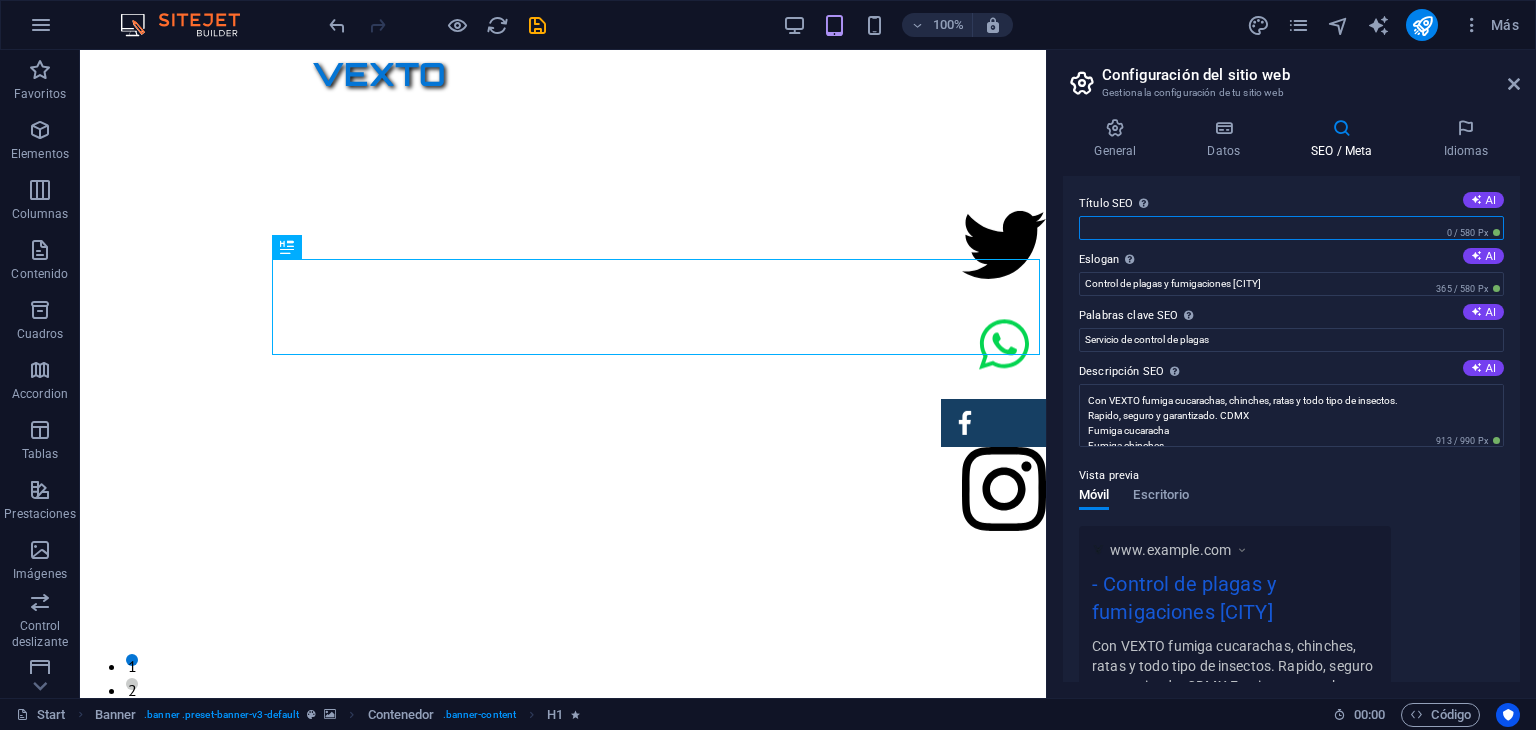click on "Título SEO El título de tu sitio web. Elige algo que destaque en los resultados de los buscadores. AI" at bounding box center (1291, 228) 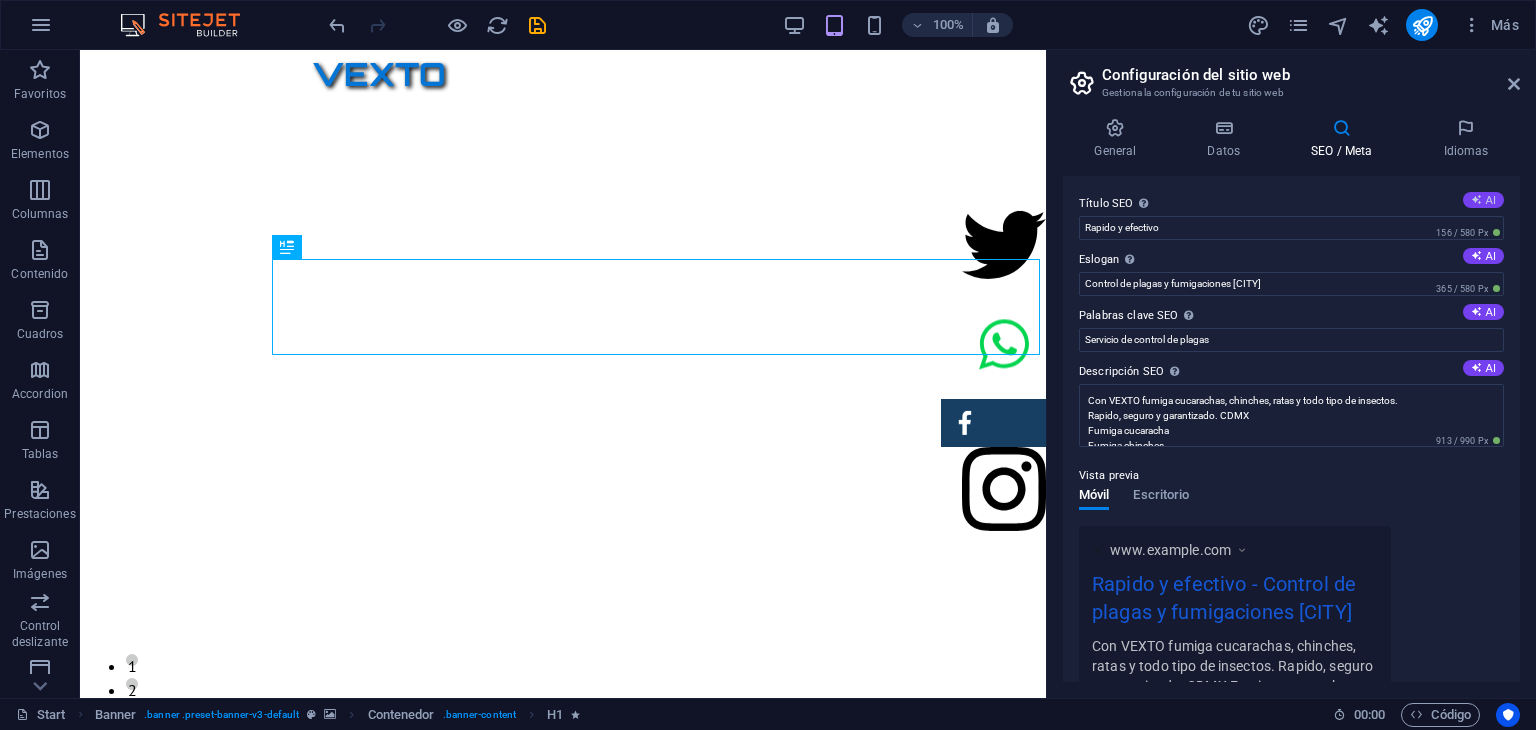 click on "AI" at bounding box center (1483, 200) 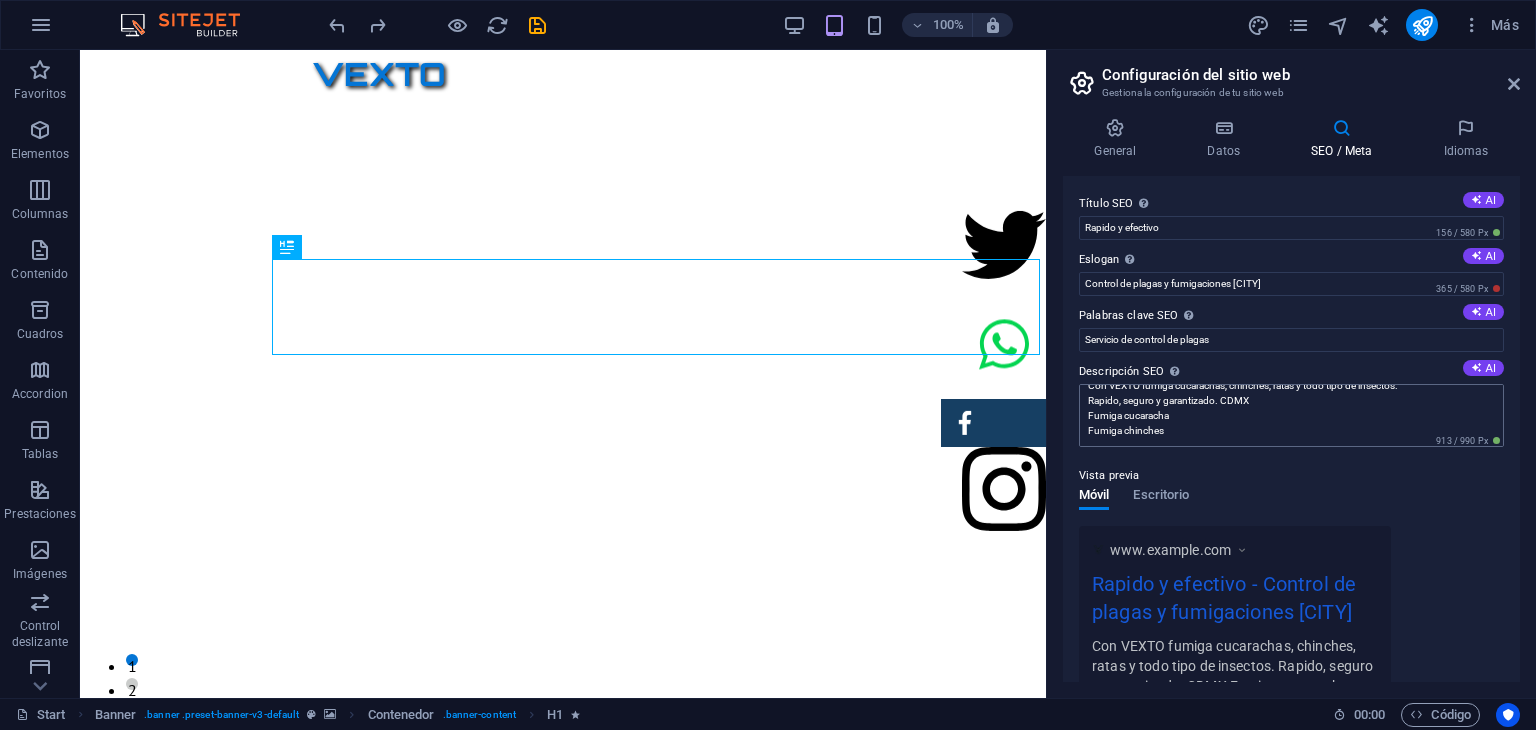 scroll, scrollTop: 29, scrollLeft: 0, axis: vertical 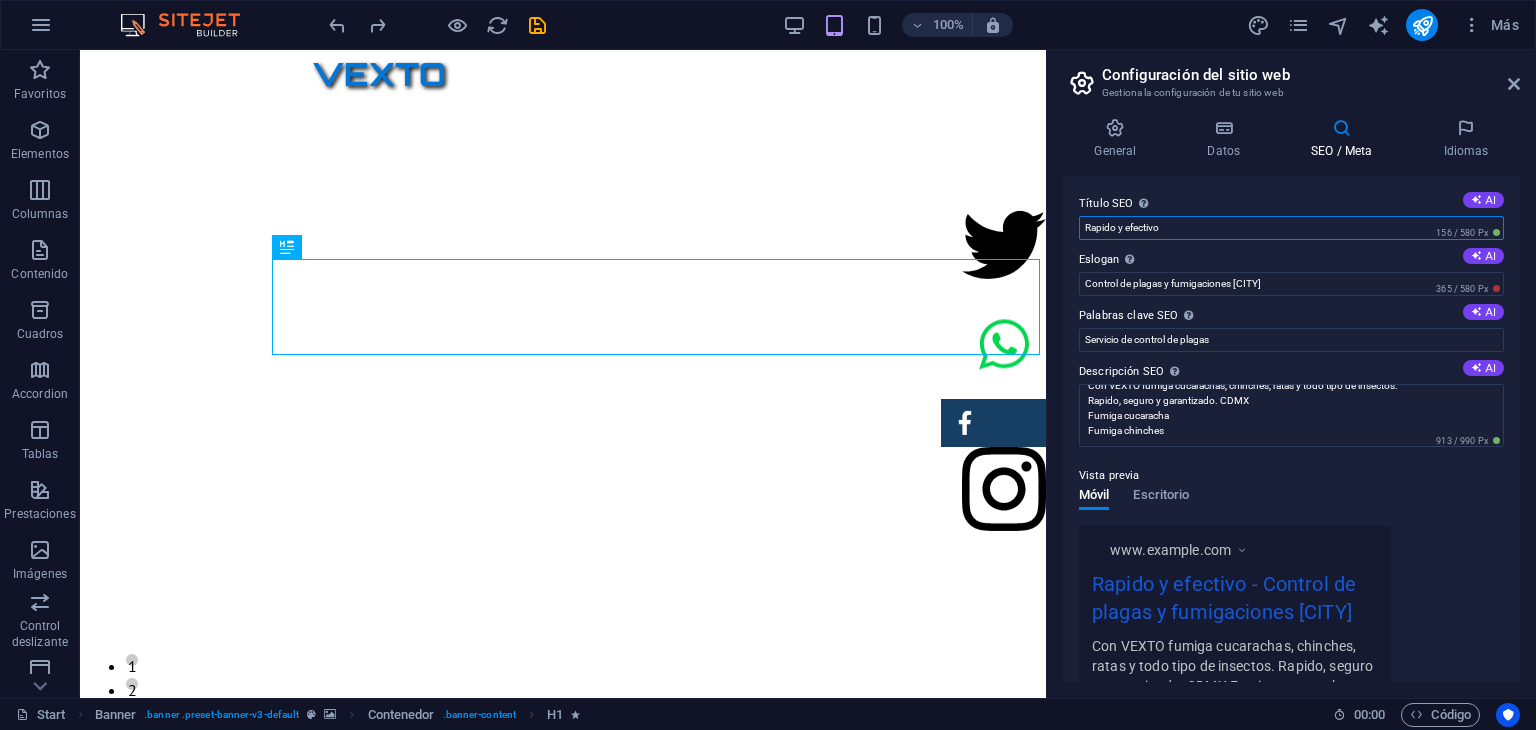 drag, startPoint x: 1246, startPoint y: 274, endPoint x: 1032, endPoint y: 232, distance: 218.08255 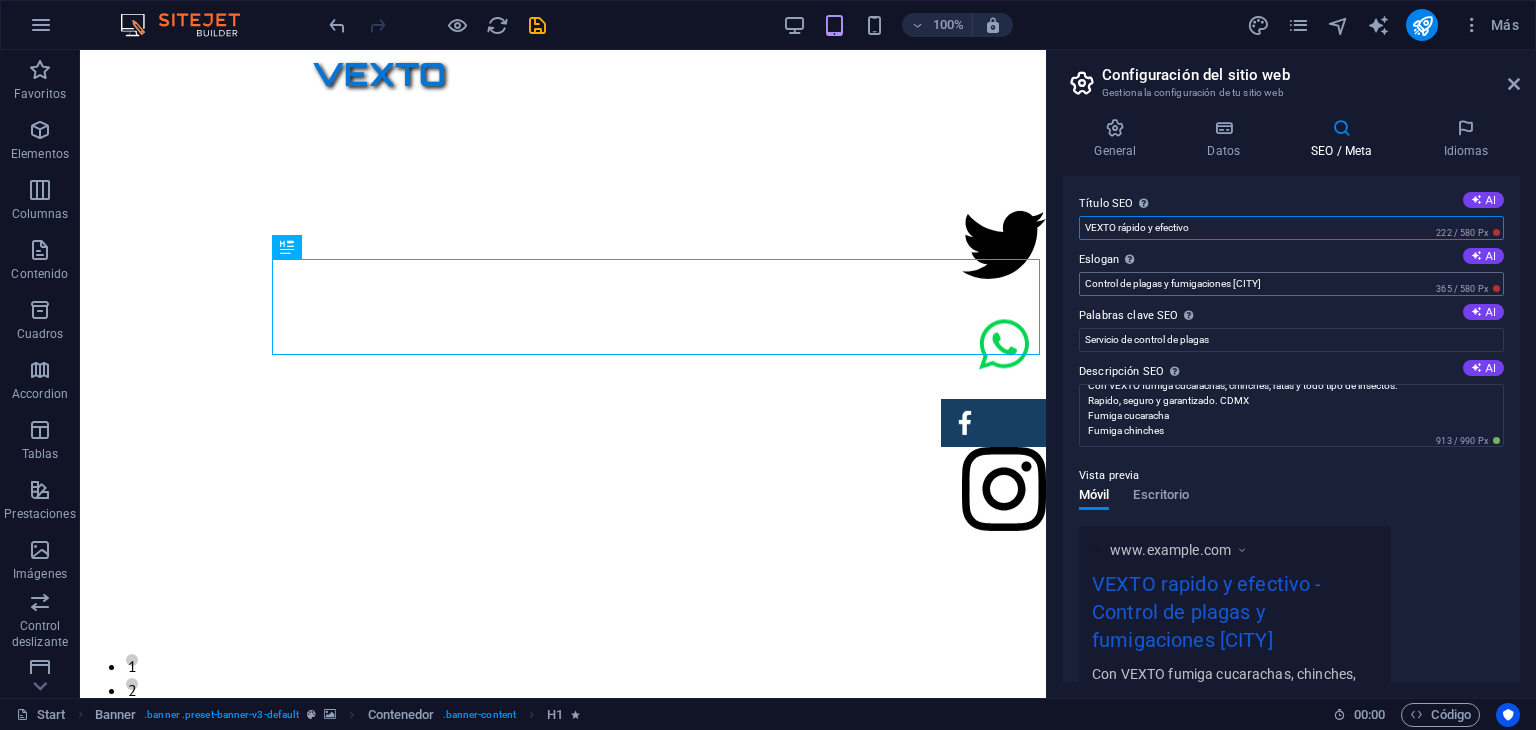 type on "VEXTO rápido y efectivo" 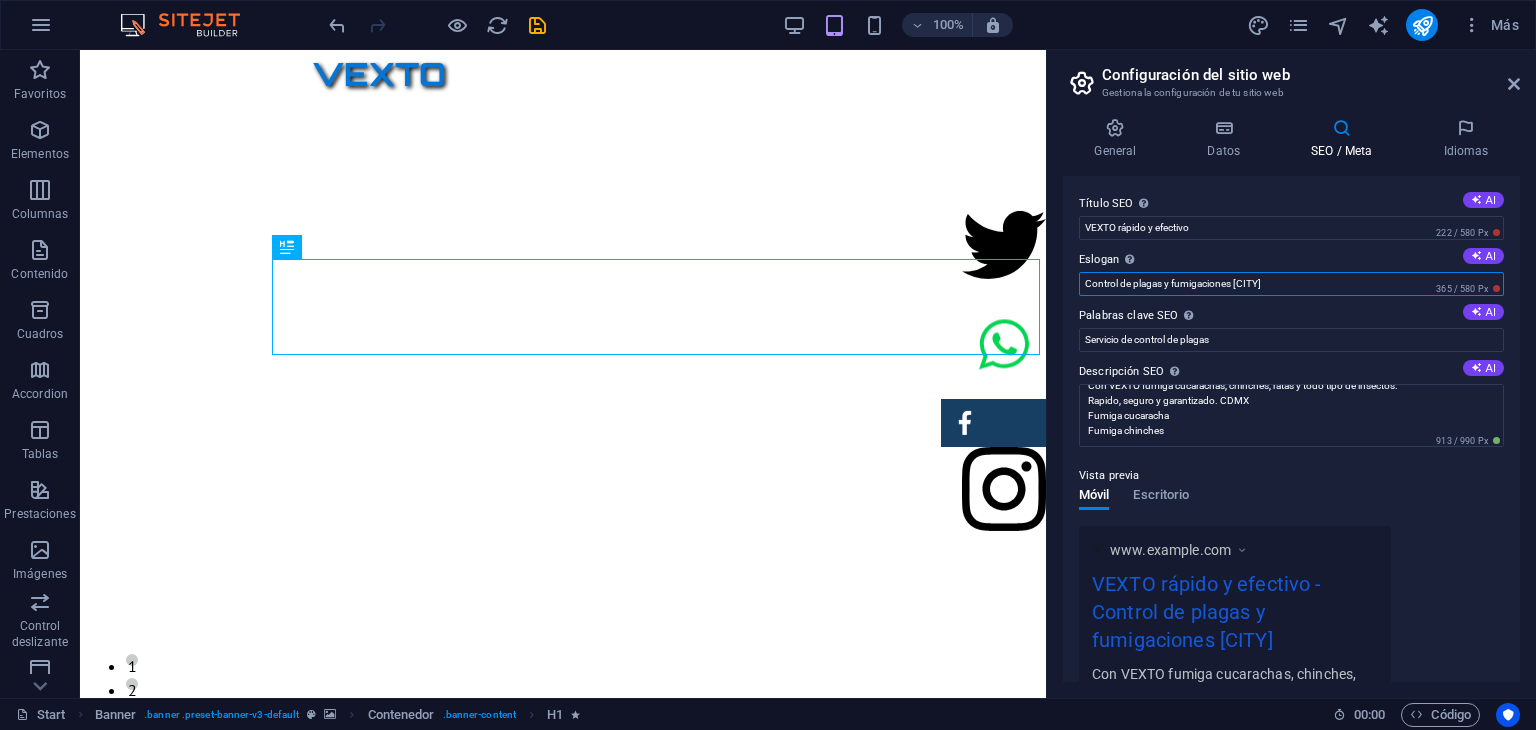 click on "Control de plagas y fumigaciones [CITY]" at bounding box center [1291, 284] 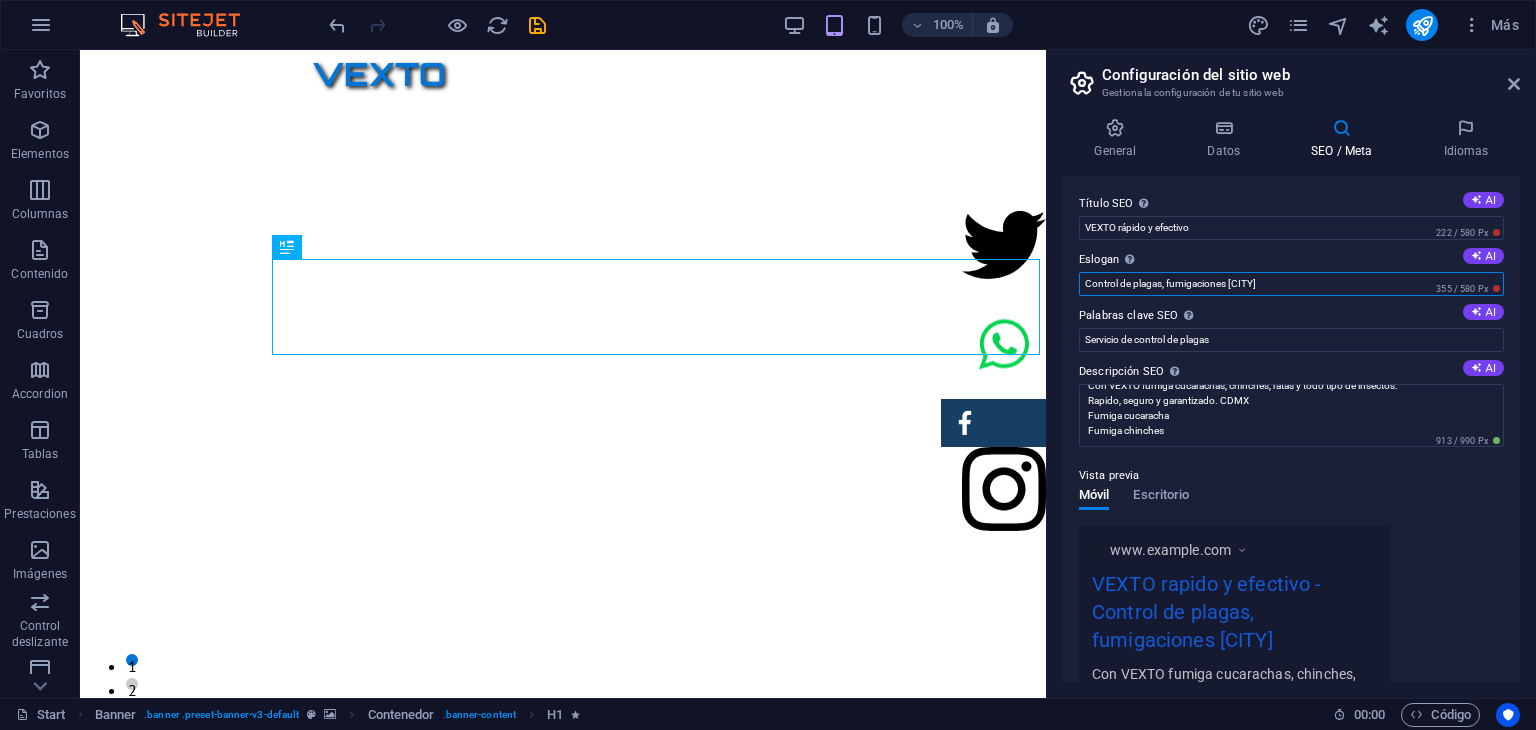 click on "Control de plagas, fumigaciones [CITY]" at bounding box center [1291, 284] 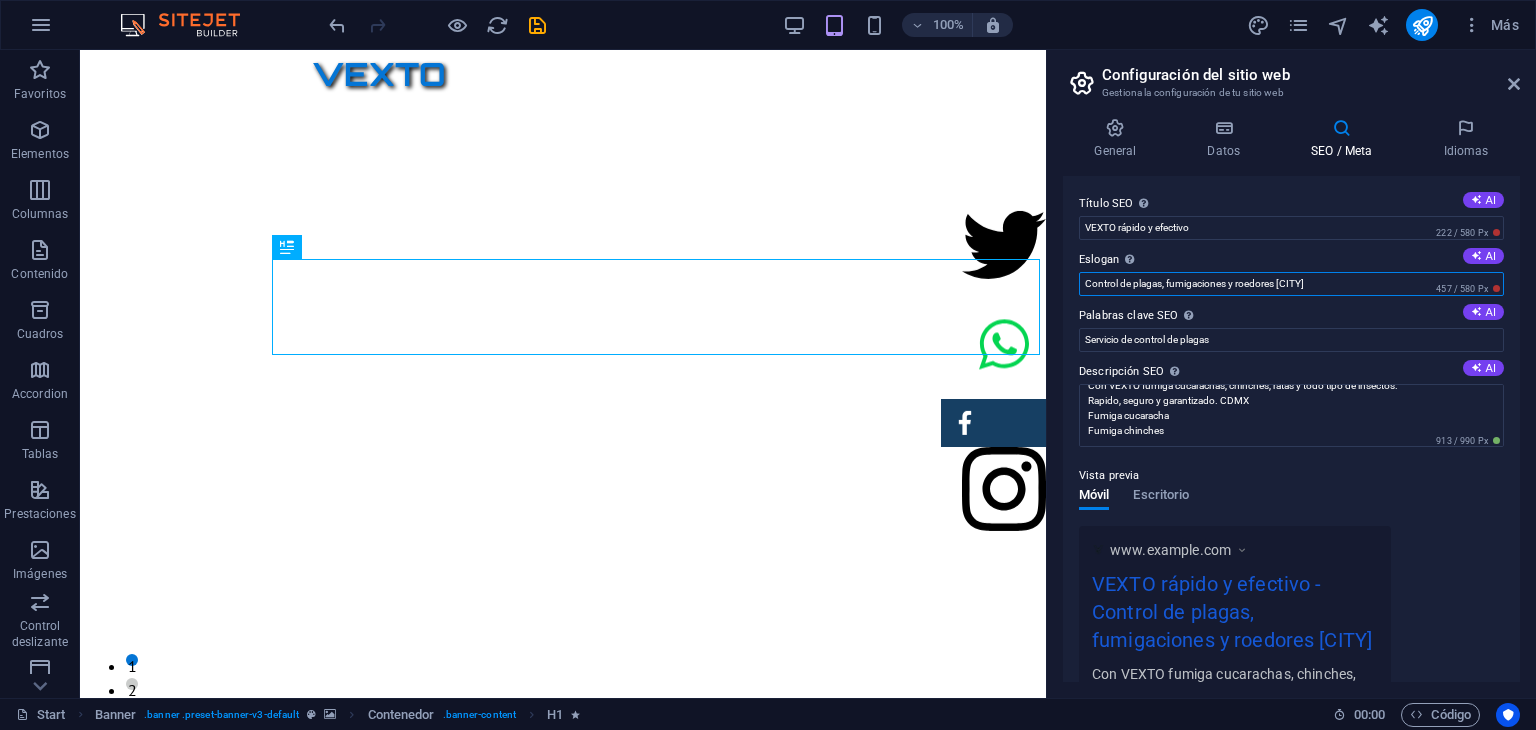 type on "Control de plagas, fumigaciones y roedores [CITY]" 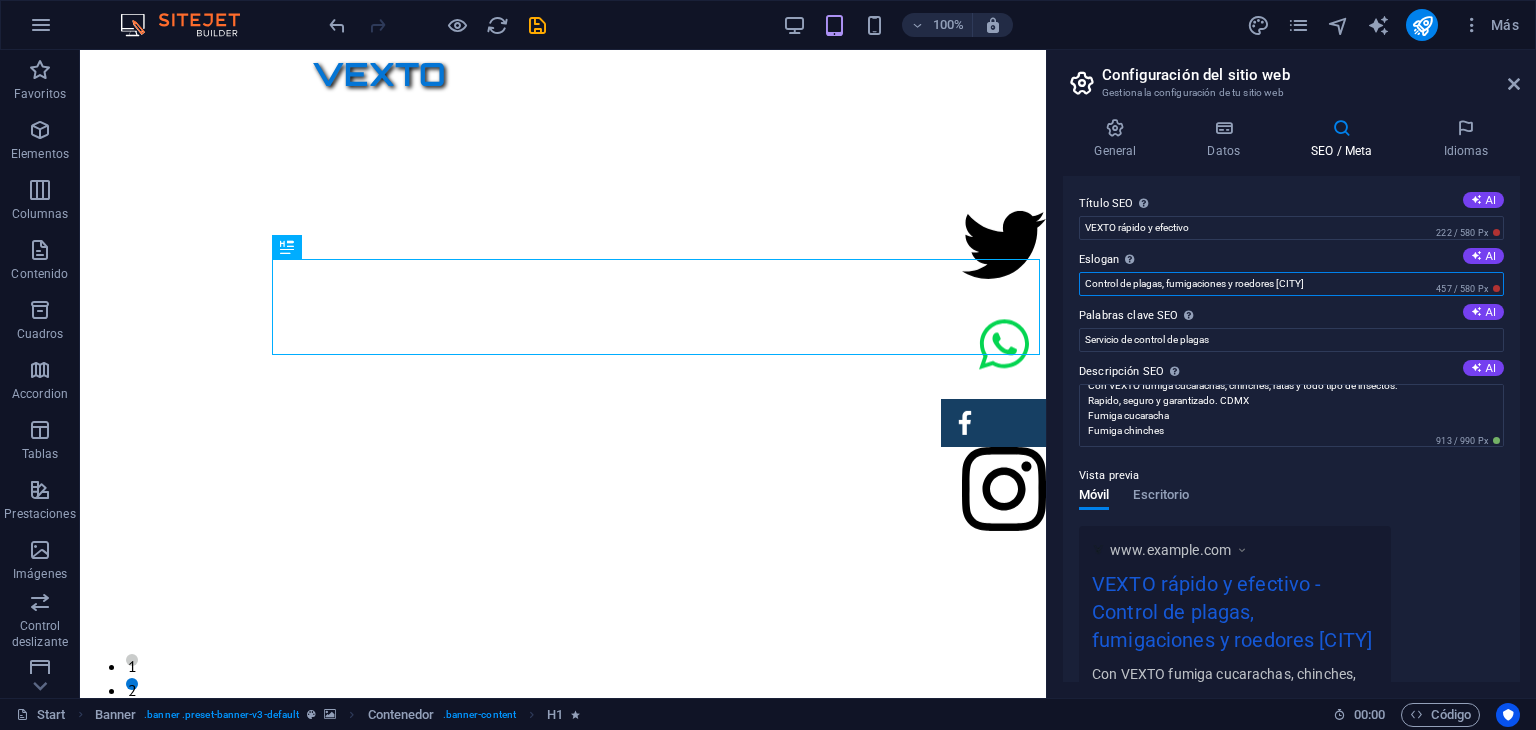 click on "Control de plagas, fumigaciones y roedores [CITY]" at bounding box center (1291, 284) 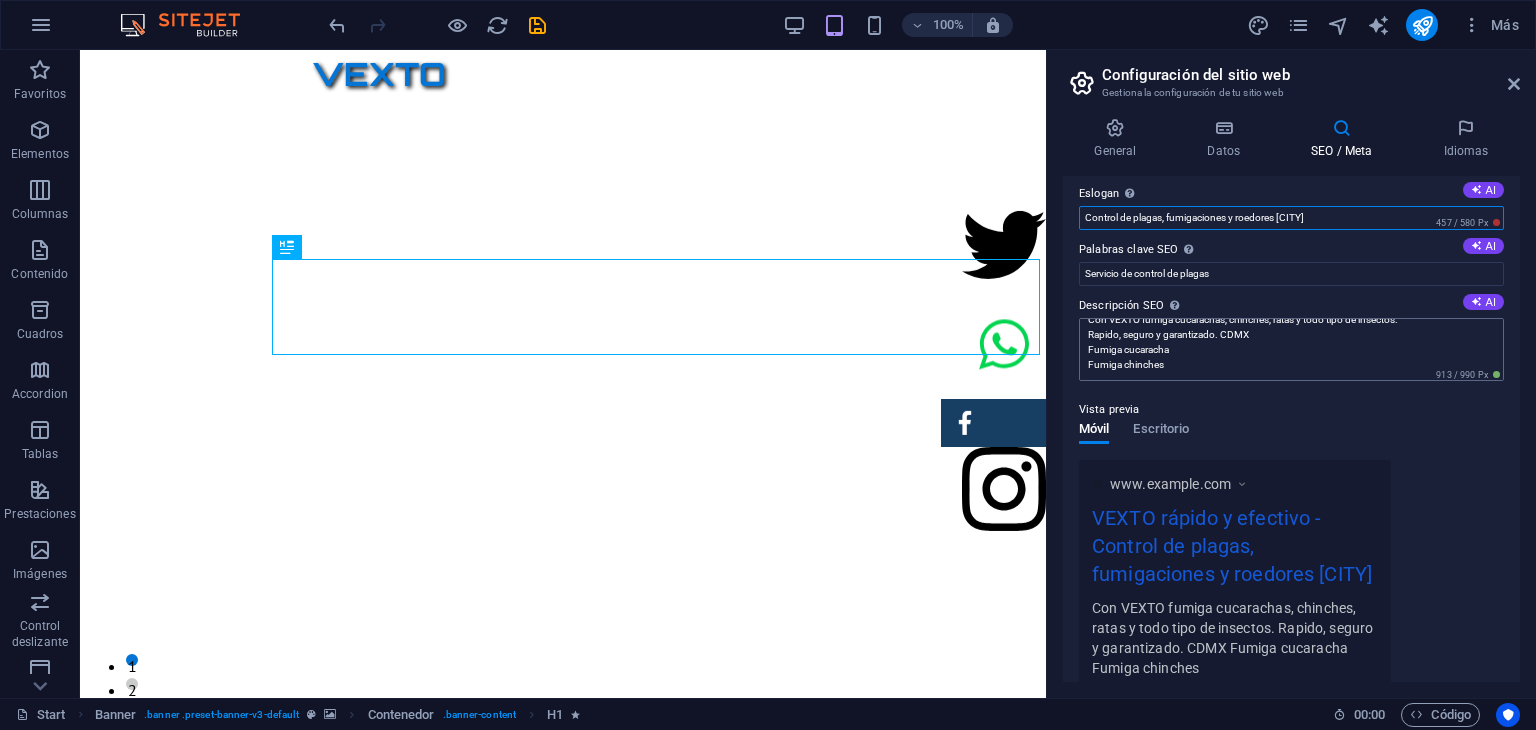 scroll, scrollTop: 67, scrollLeft: 0, axis: vertical 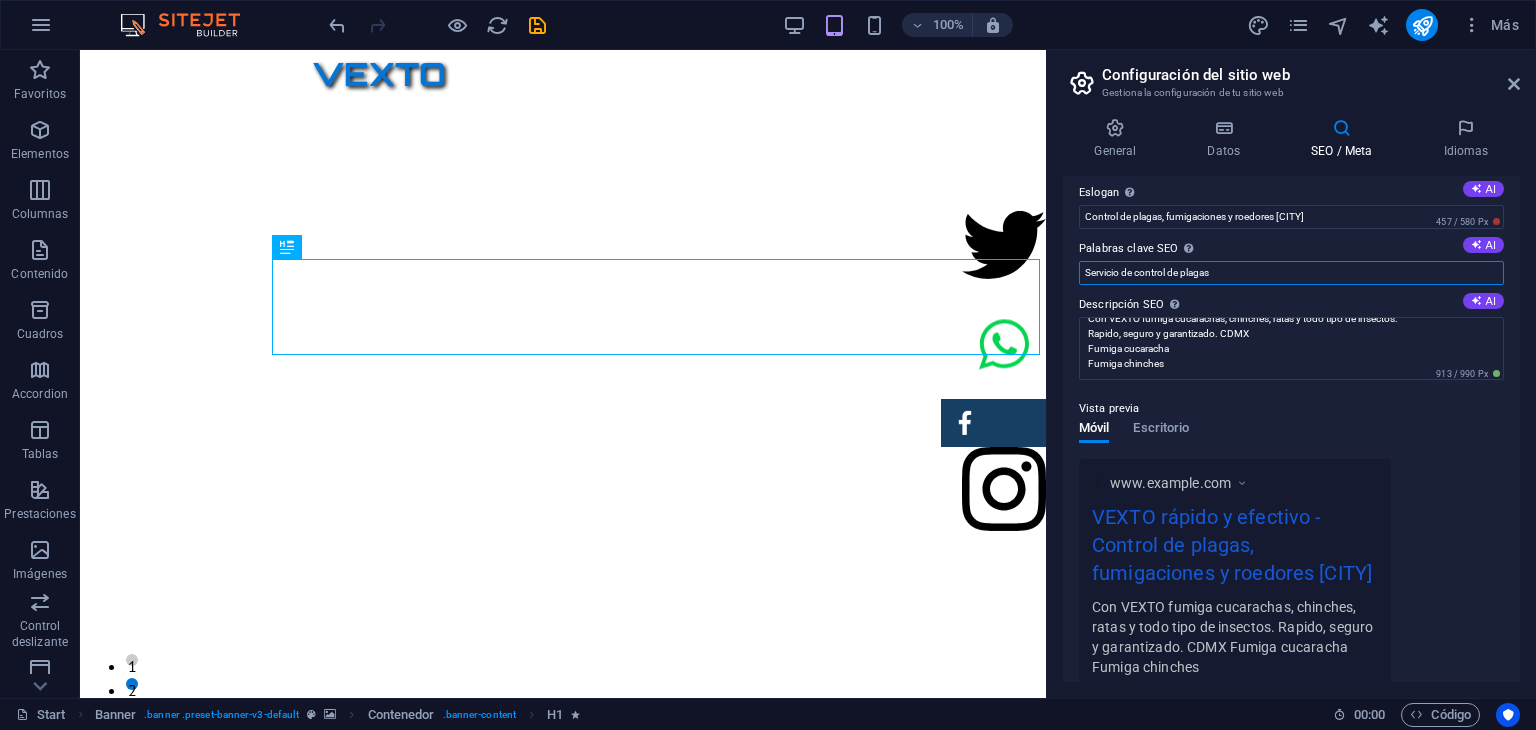 click on "Servicio de control de plagas" at bounding box center [1291, 273] 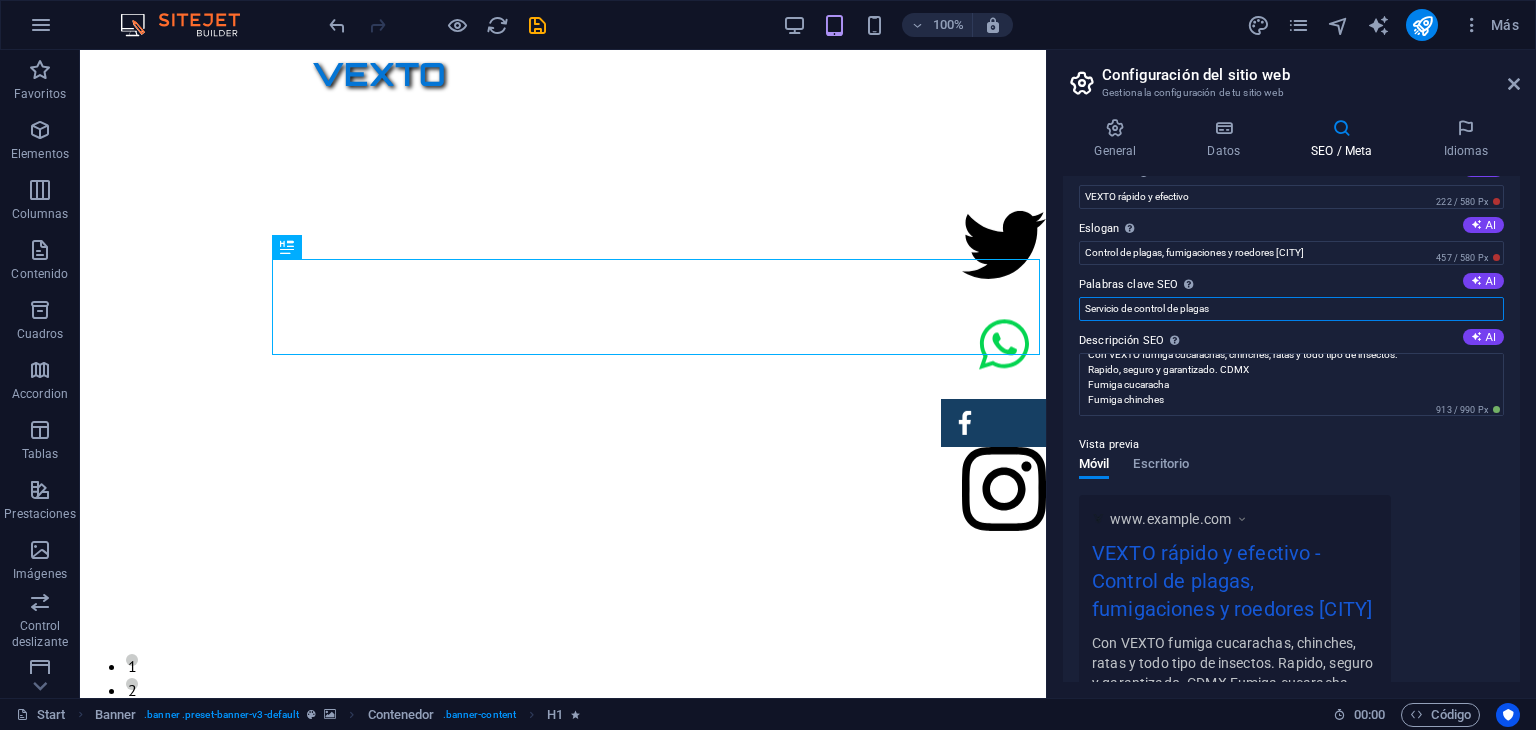 scroll, scrollTop: 26, scrollLeft: 0, axis: vertical 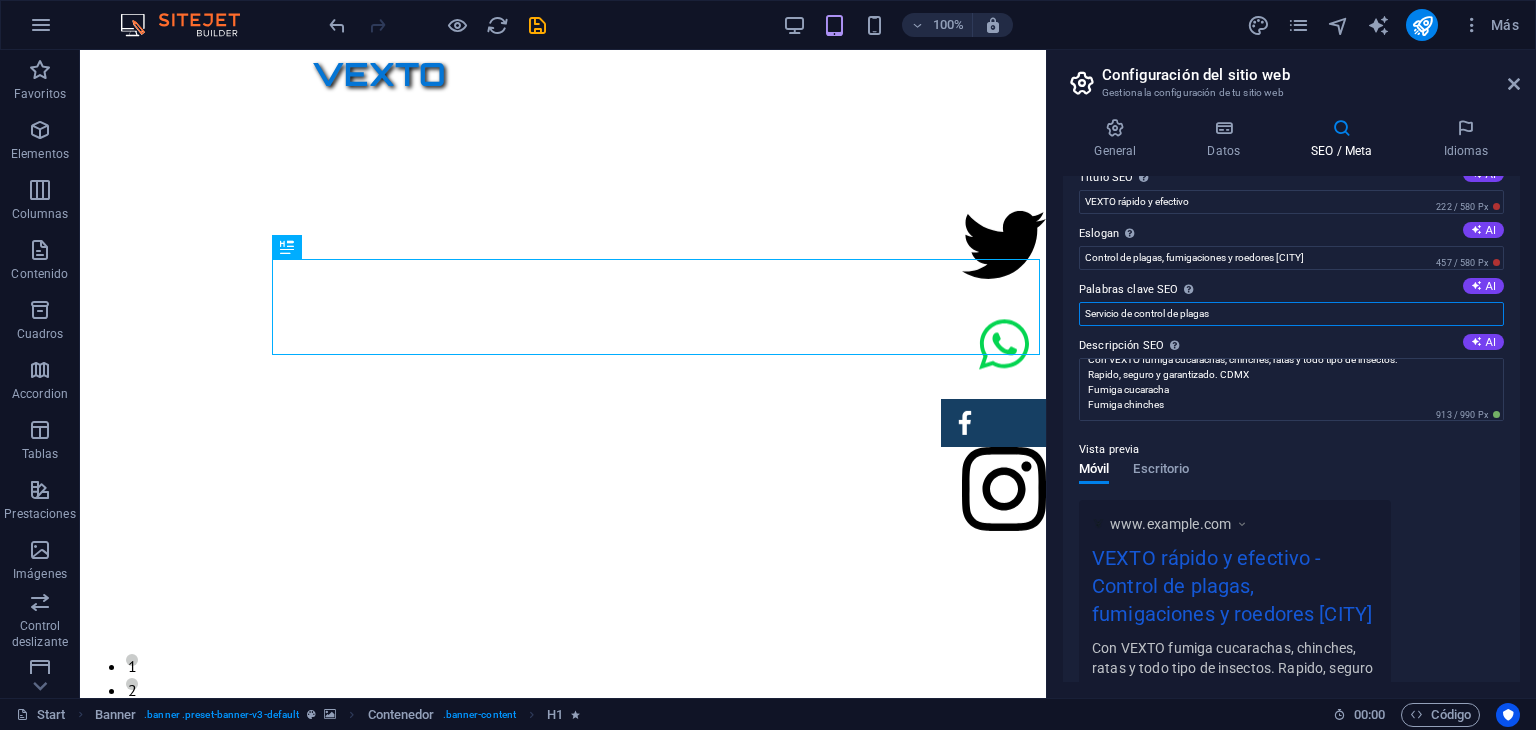drag, startPoint x: 1234, startPoint y: 313, endPoint x: 1054, endPoint y: 309, distance: 180.04443 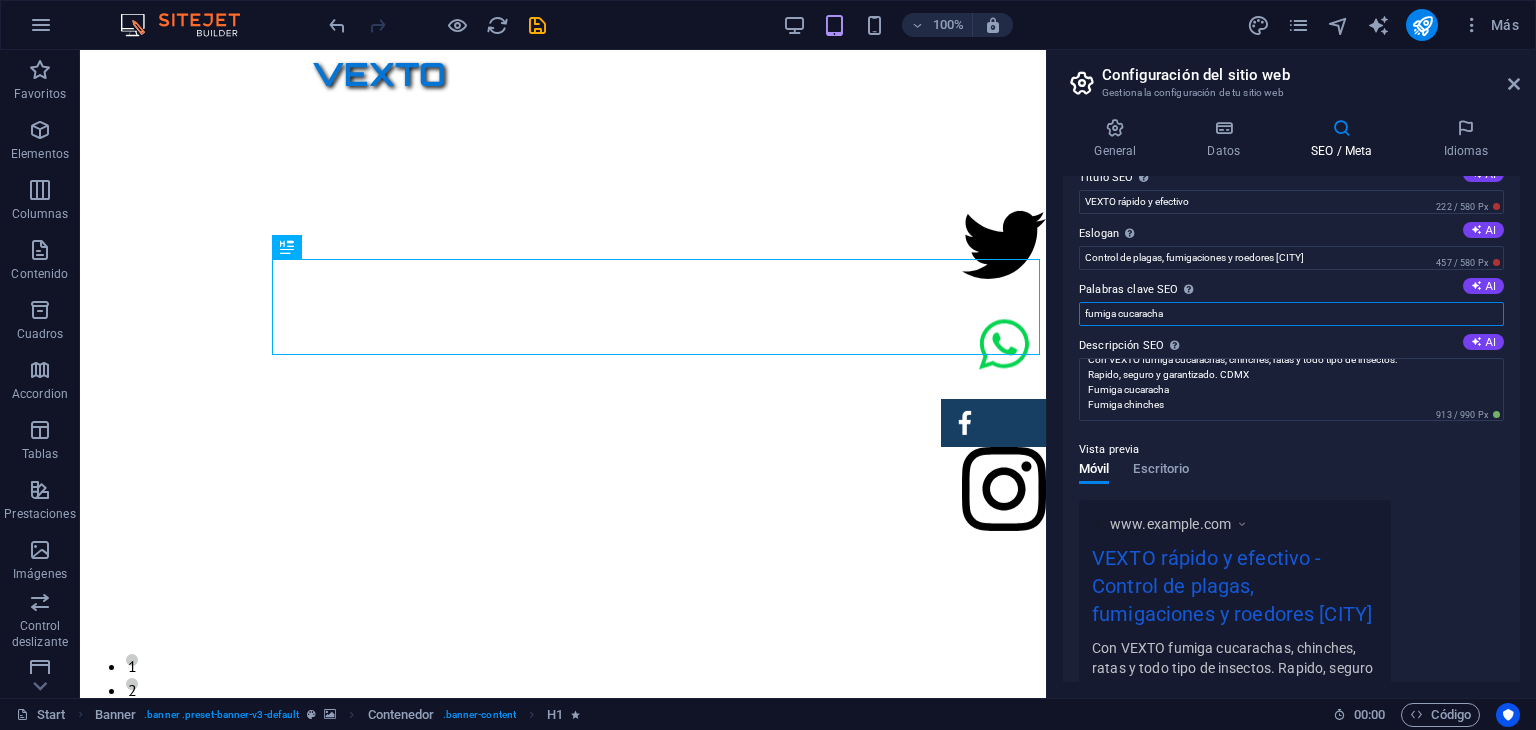 click on "fumiga cucaracha" at bounding box center (1291, 314) 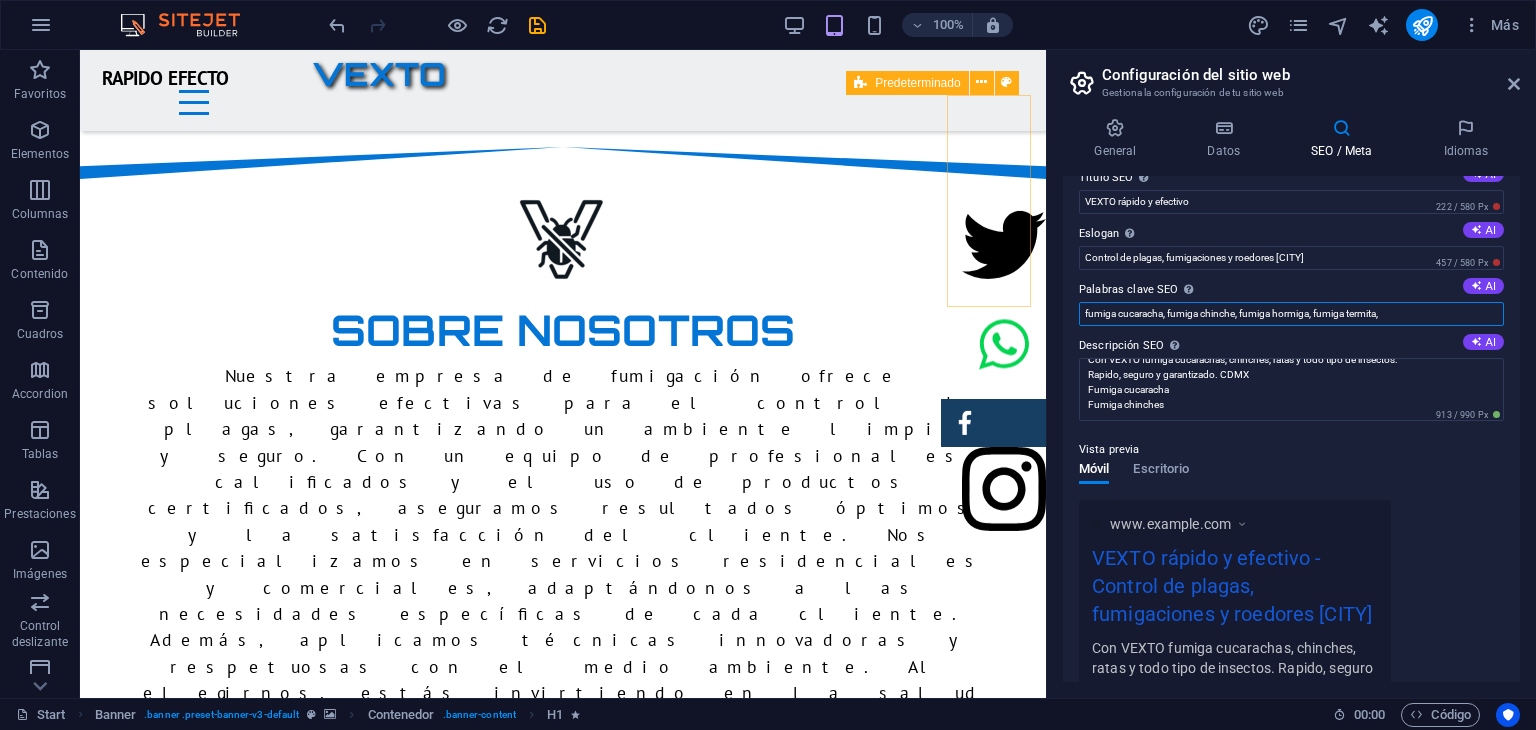 scroll, scrollTop: 1126, scrollLeft: 0, axis: vertical 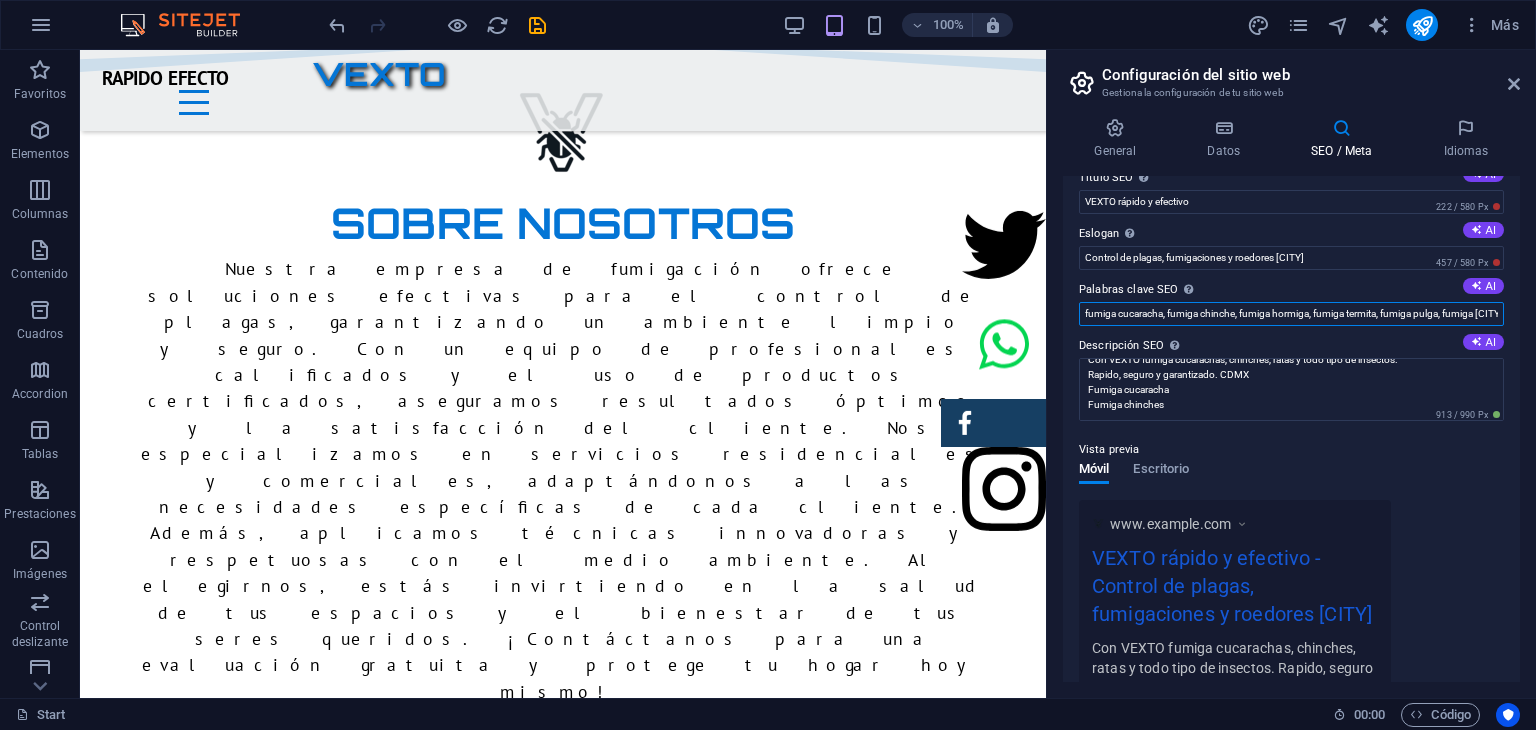 click on "fumiga cucaracha, fumiga chinche, fumiga hormiga, fumiga termita, fumiga pulga, fumiga [CITY], fumiga [CITY], fumiga alacran, fumigacion urgente, fumigacion economica, control de ratas, control de ratones, fumigacion edificios, fumigacion de departamentos, fumigacion casa, fumigacion polanco, fumigacion albaro obregon," at bounding box center (1291, 314) 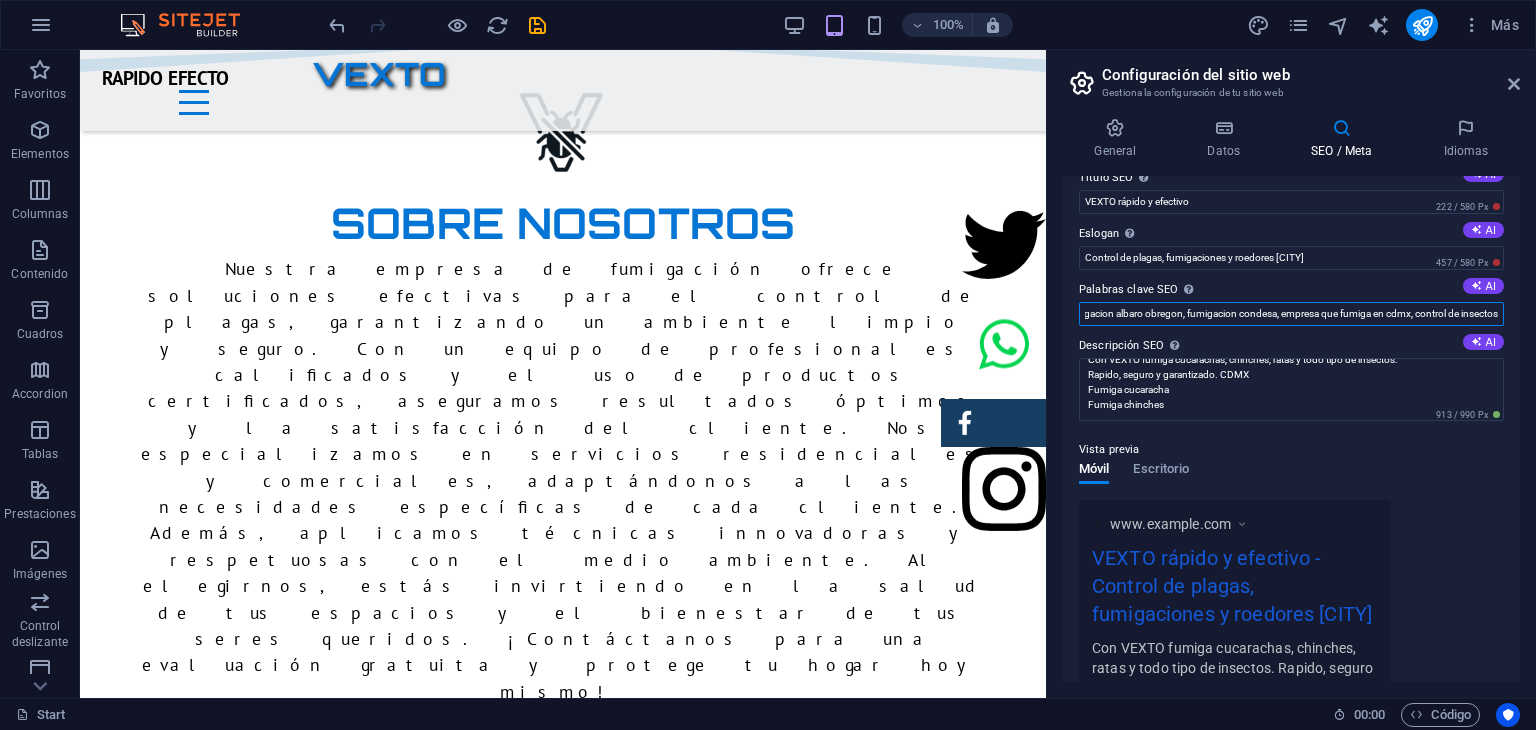 scroll, scrollTop: 0, scrollLeft: 1348, axis: horizontal 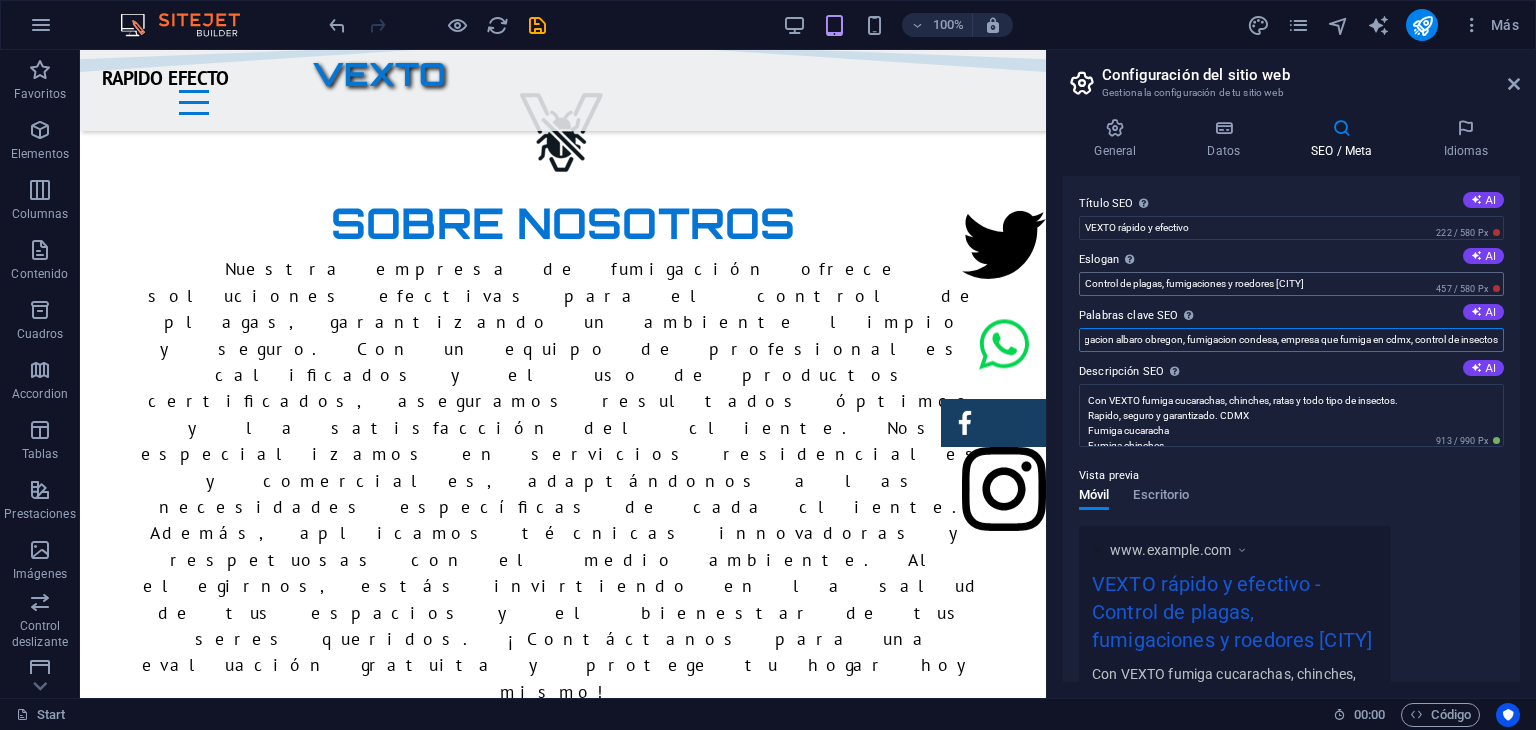 type on "fumiga cucaracha, fumiga chinche, fumiga hormiga, fumiga termita, fumiga pulga, fumiga [CITY], fumiga [CITY], fumiga alacran, fumigacion urgente, fumigacion economica, control de ratas, control de ratones, fumigacion edificios, fumigacion de departamentos, fumigacion casa, fumigacion polanco, fumigacion albaro obregon, fumigacion condesa, empresa que fumiga en cdmx, control de insectos" 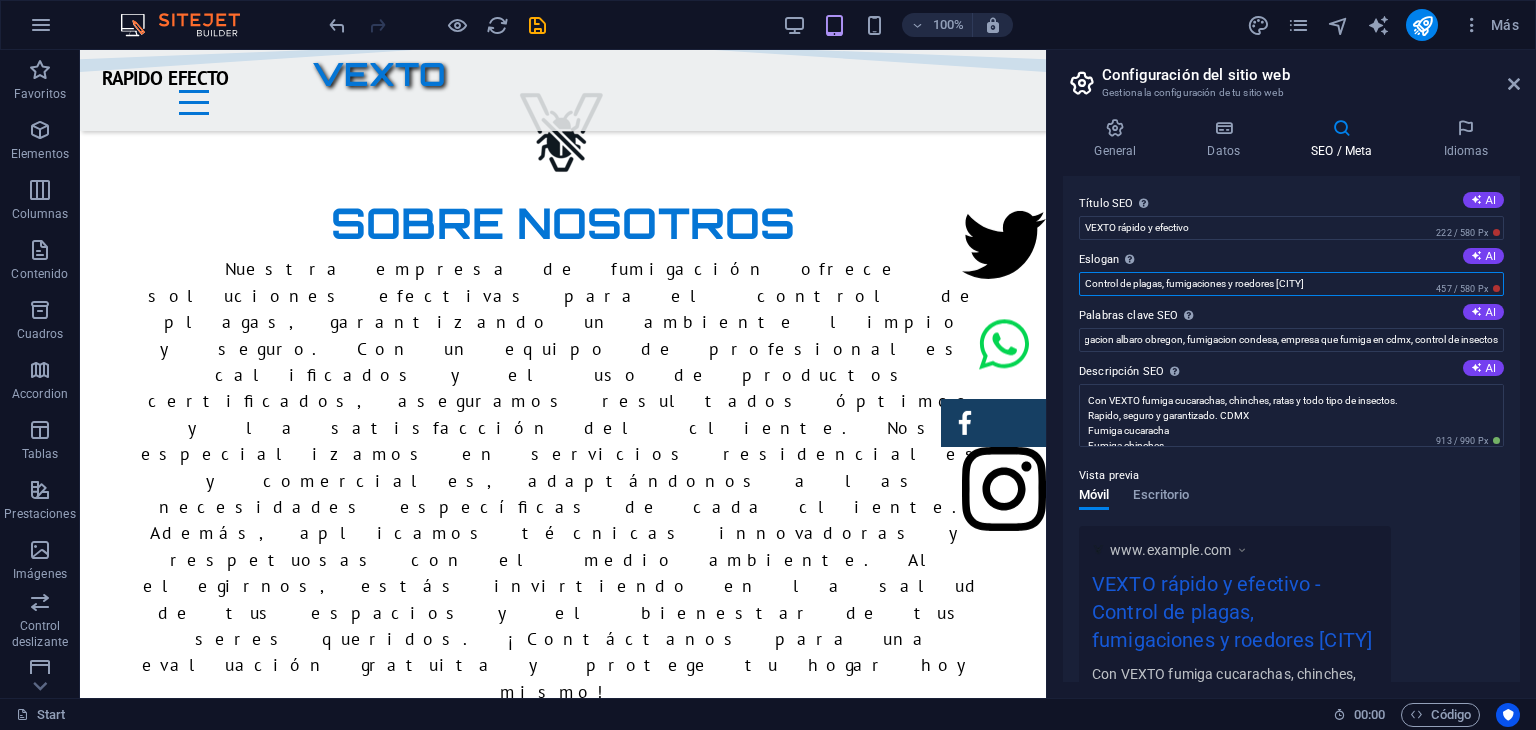 scroll, scrollTop: 0, scrollLeft: 0, axis: both 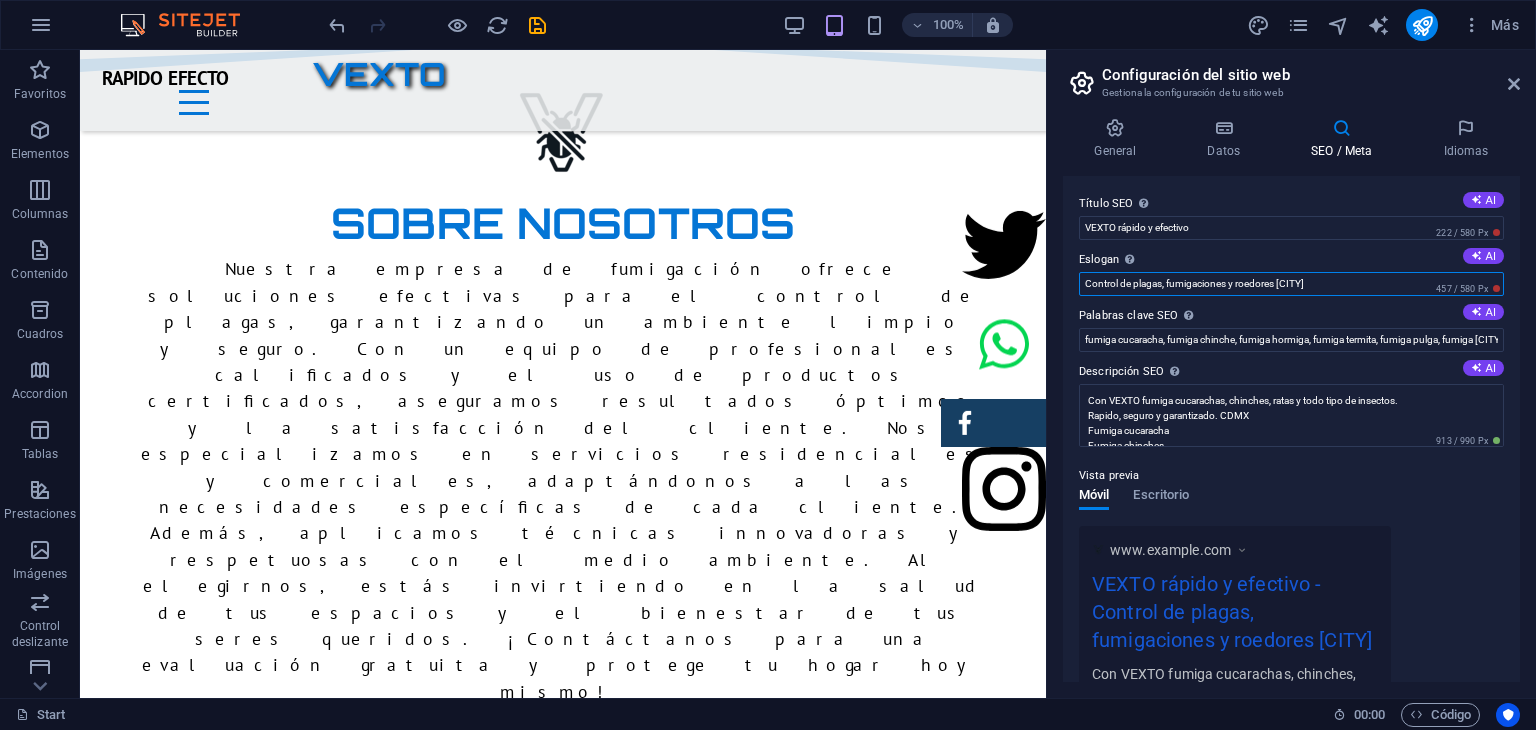 click on "Control de plagas, fumigaciones y roedores [CITY]" at bounding box center (1291, 284) 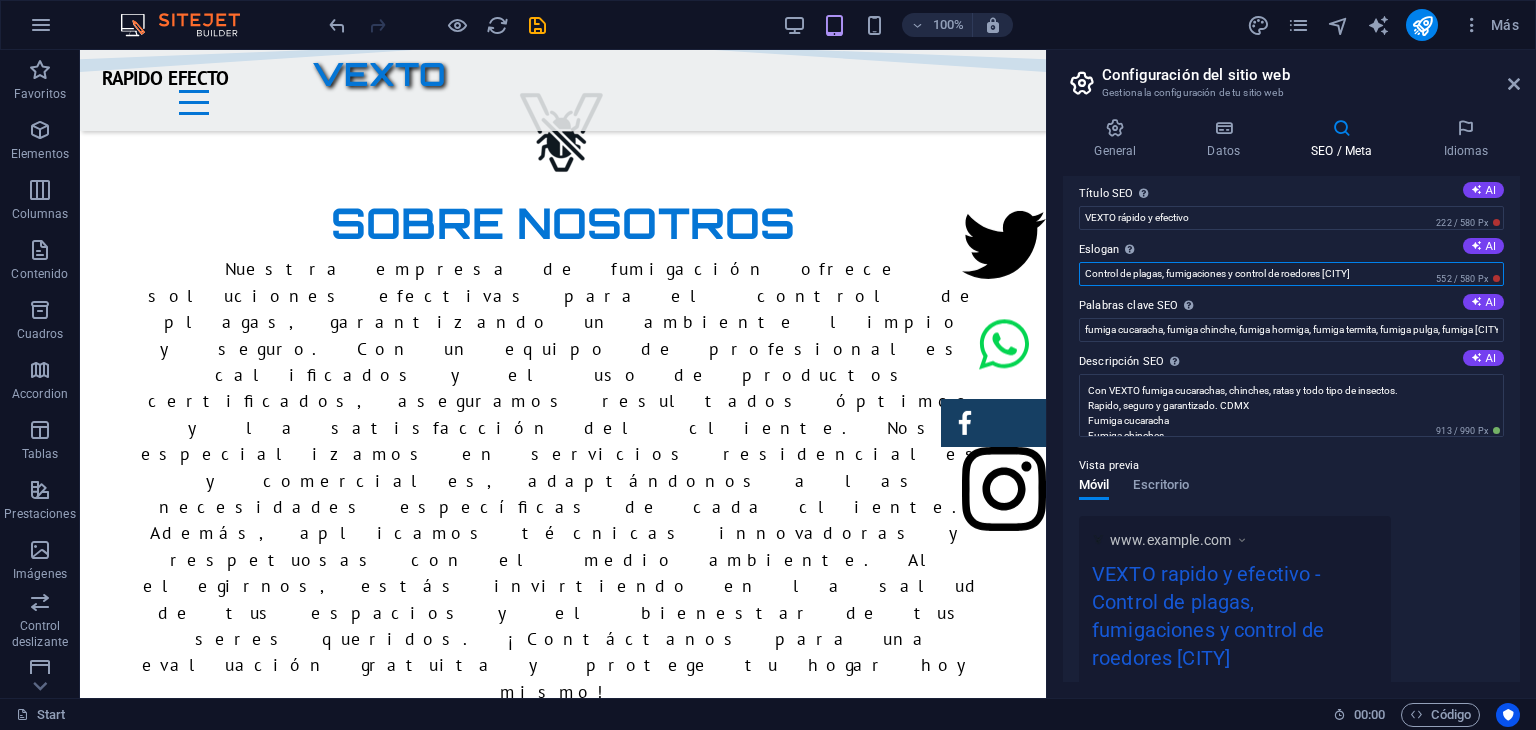 scroll, scrollTop: 7, scrollLeft: 0, axis: vertical 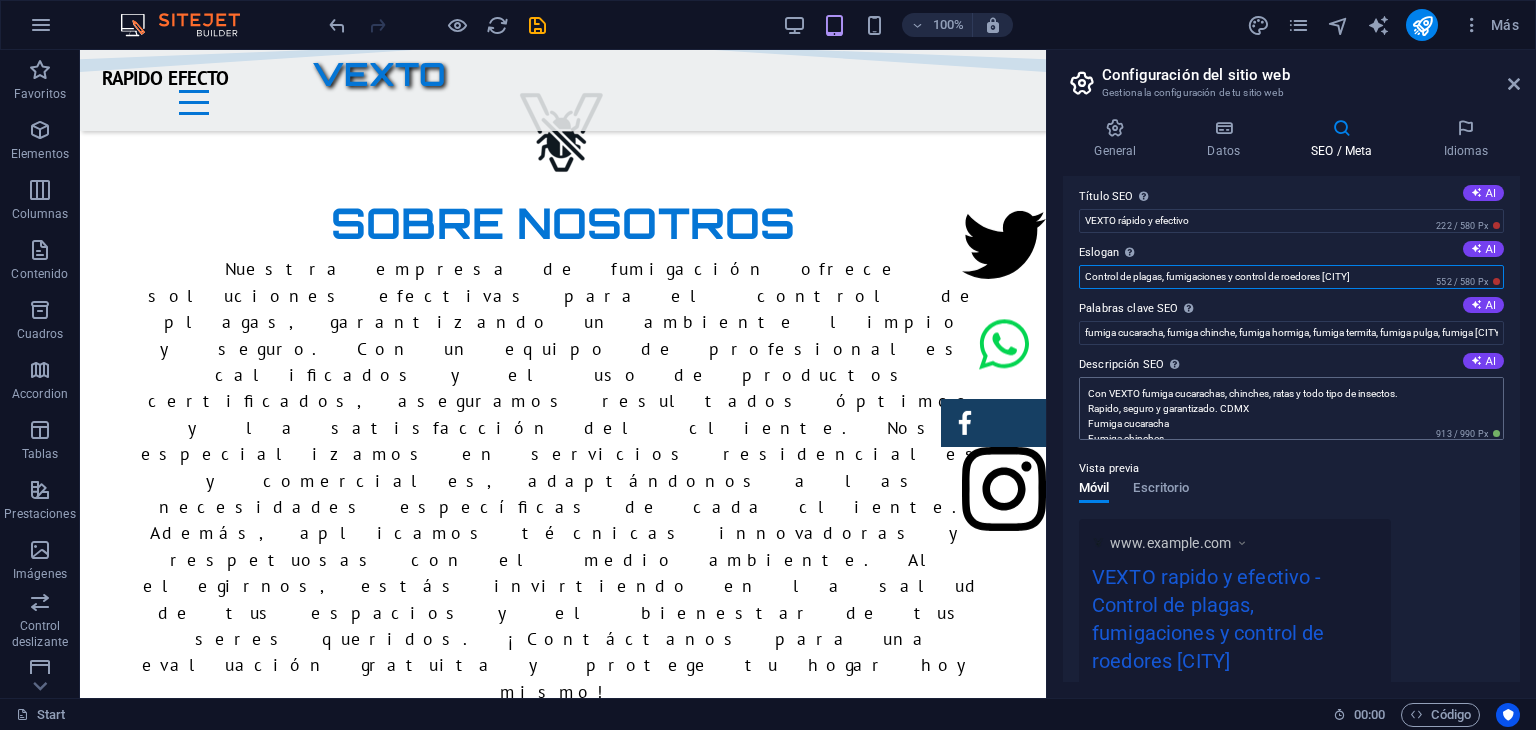 type on "Control de plagas, fumigaciones y control de roedores [CITY]" 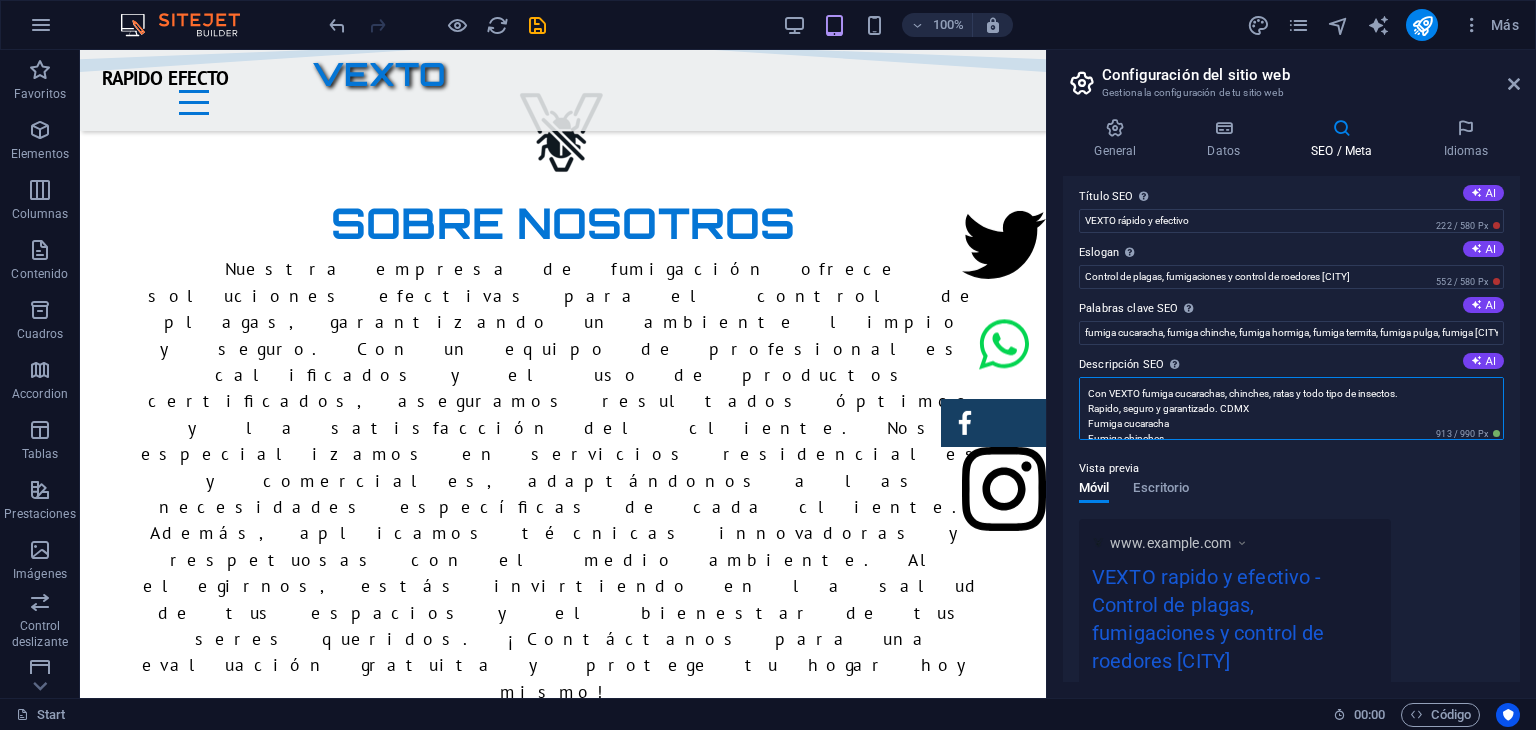 click on "Con VEXTO fumiga cucarachas, chinches, ratas y todo tipo de insectos.
Rapido, seguro y garantizado. CDMX
Fumiga cucaracha
Fumiga chinches" at bounding box center [1291, 408] 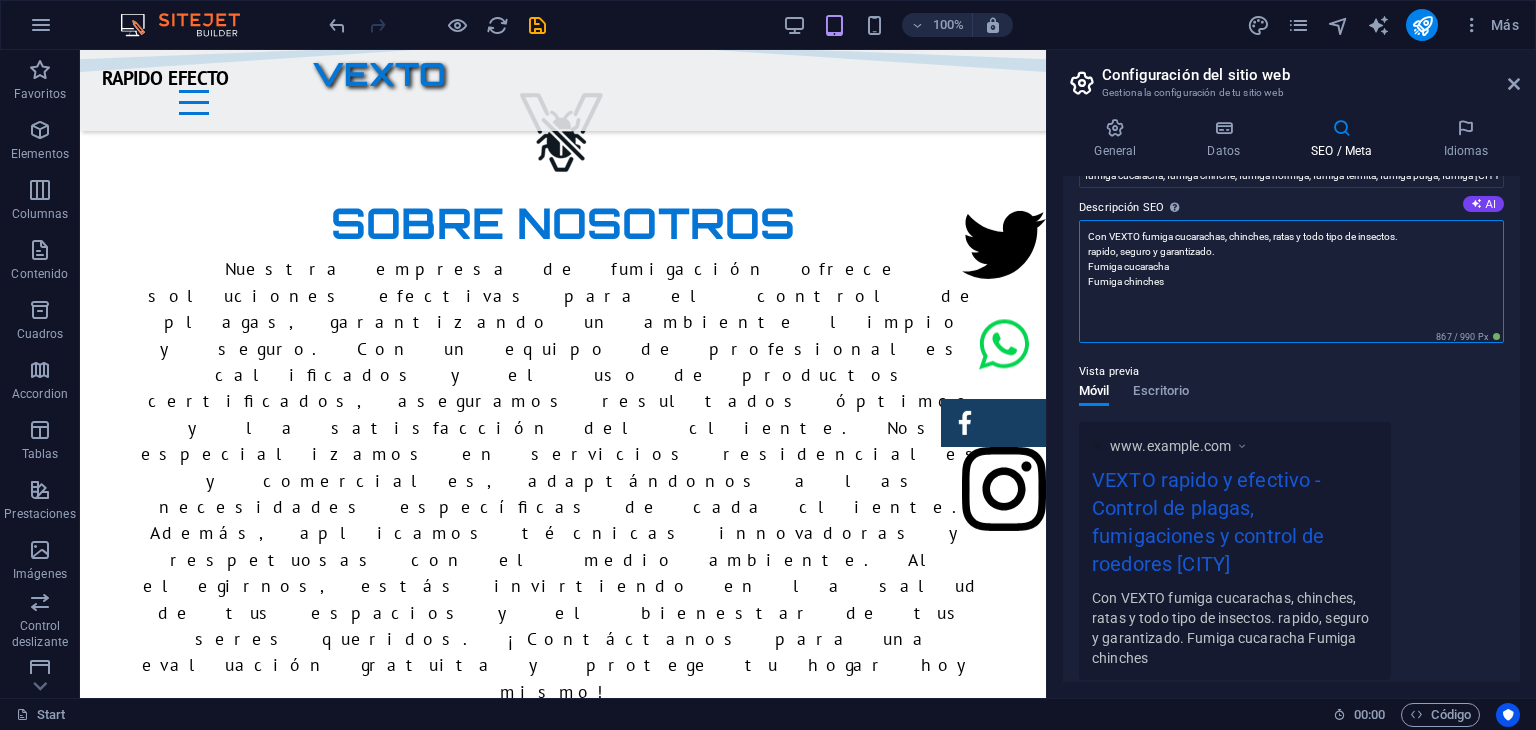 scroll, scrollTop: 166, scrollLeft: 0, axis: vertical 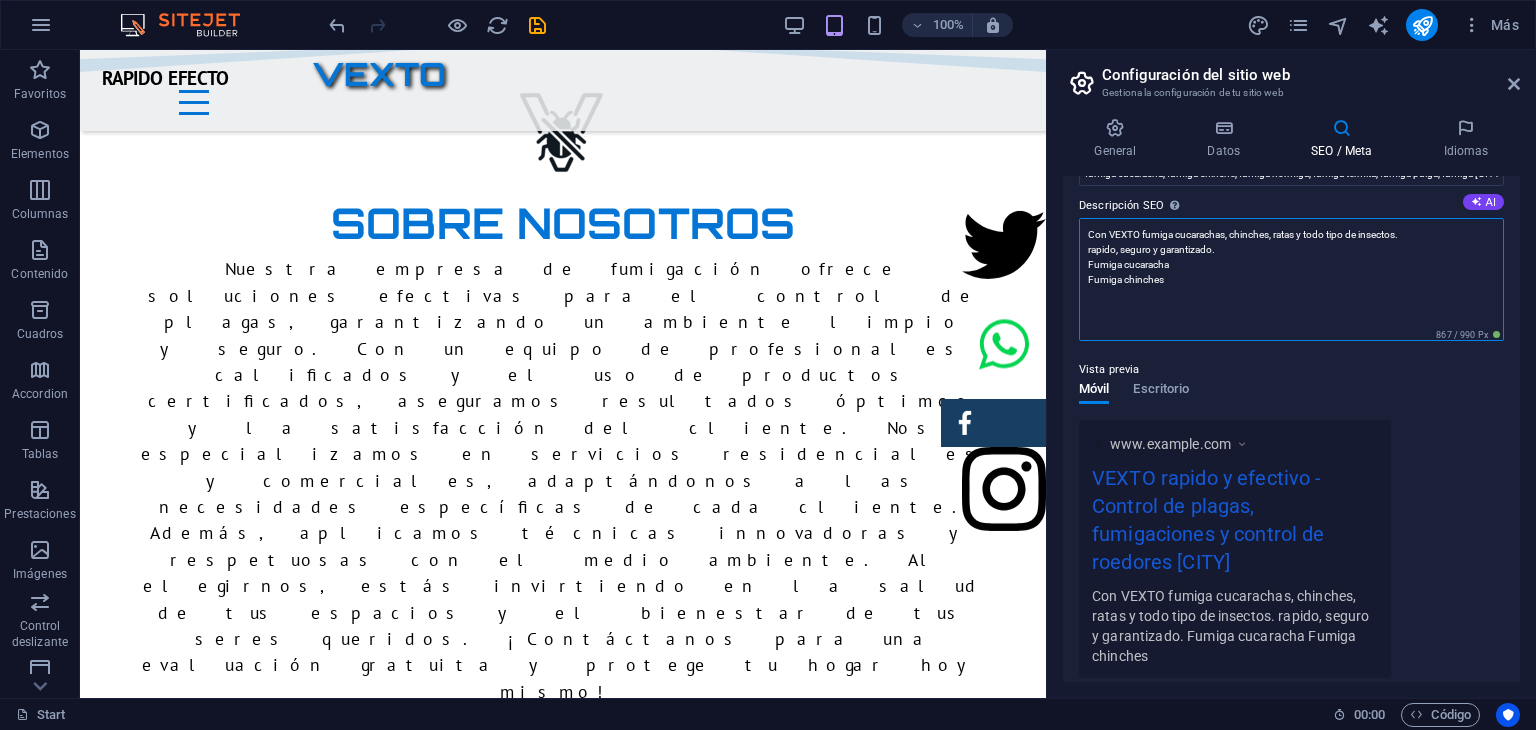 drag, startPoint x: 1166, startPoint y: 280, endPoint x: 1073, endPoint y: 267, distance: 93.904205 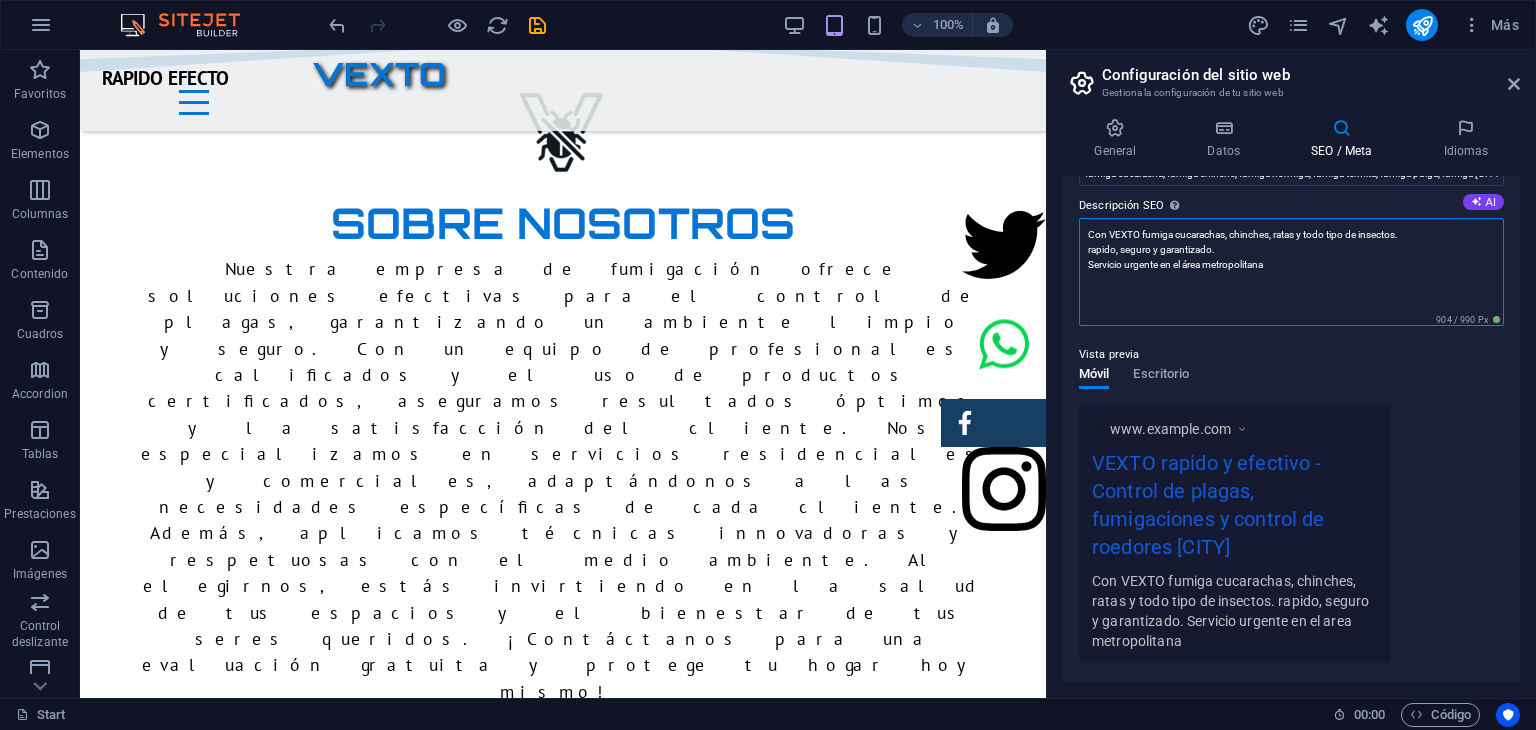 click on "Con VEXTO fumiga cucarachas, chinches, ratas y todo tipo de insectos.
rapido, seguro y garantizado.
Servicio urgente en el área metropolitana" at bounding box center [1291, 272] 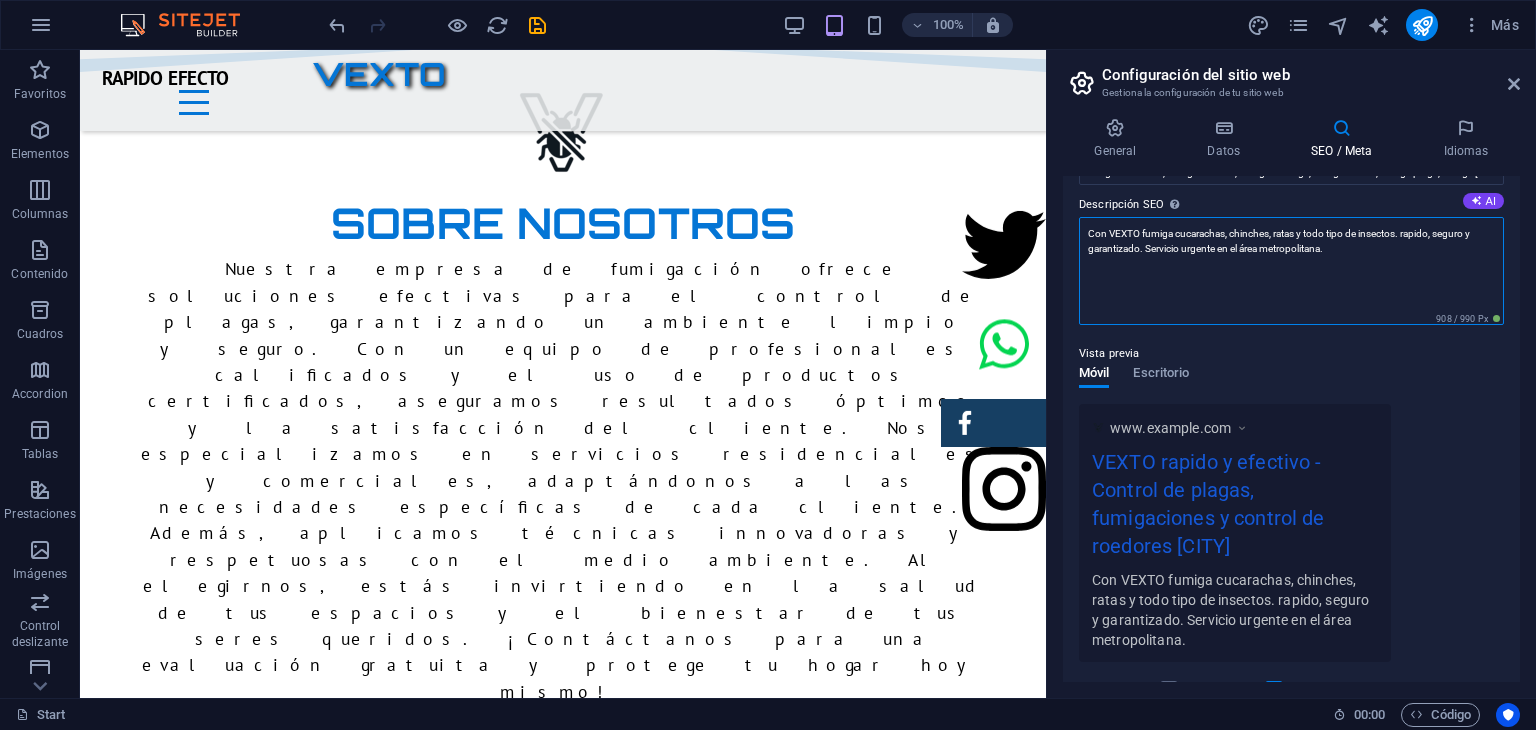 scroll, scrollTop: 166, scrollLeft: 0, axis: vertical 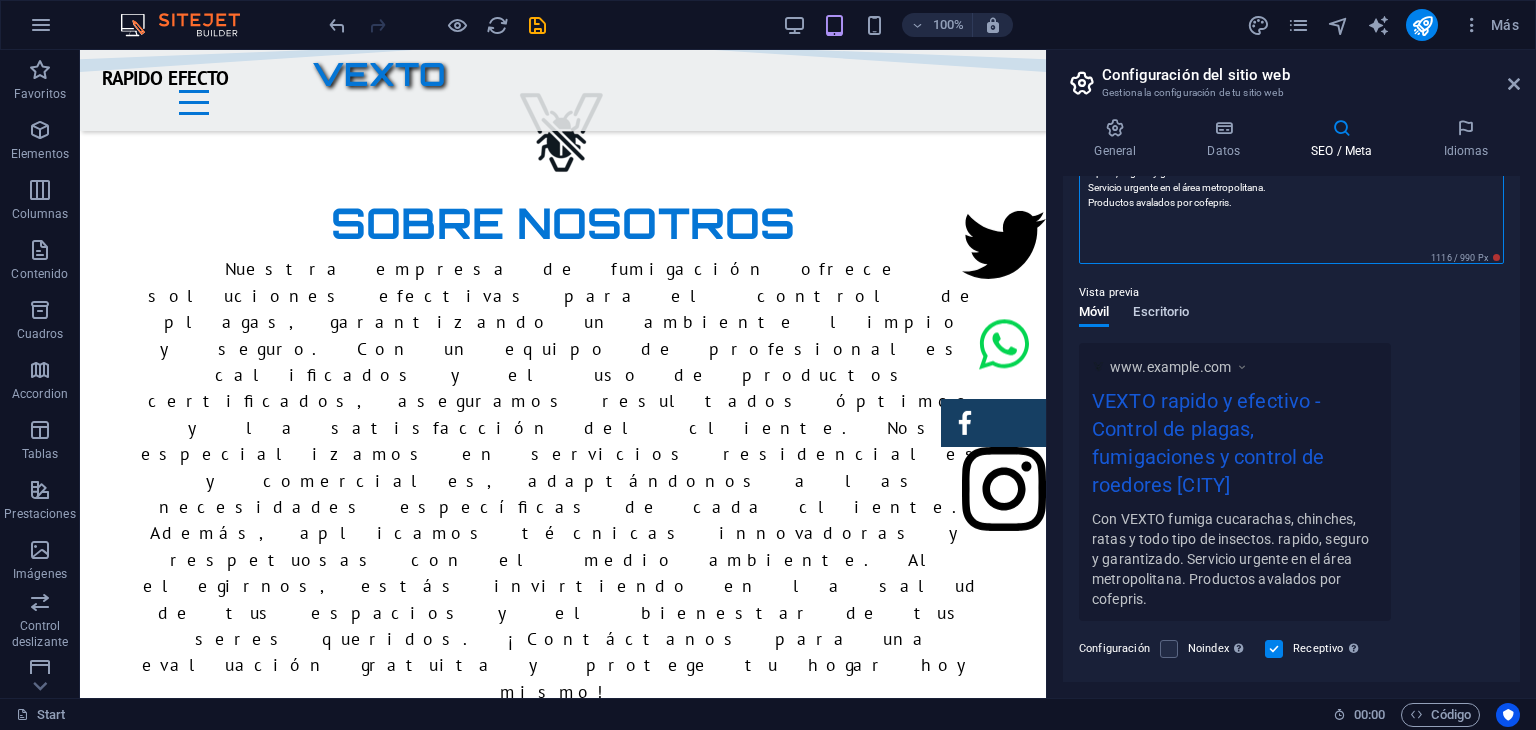 type on "Con VEXTO fumiga cucarachas, chinches, ratas y todo tipo de insectos.
rapido, seguro y garantizado.
Servicio urgente en el área metropolitana.
Productos avalados por cofepris." 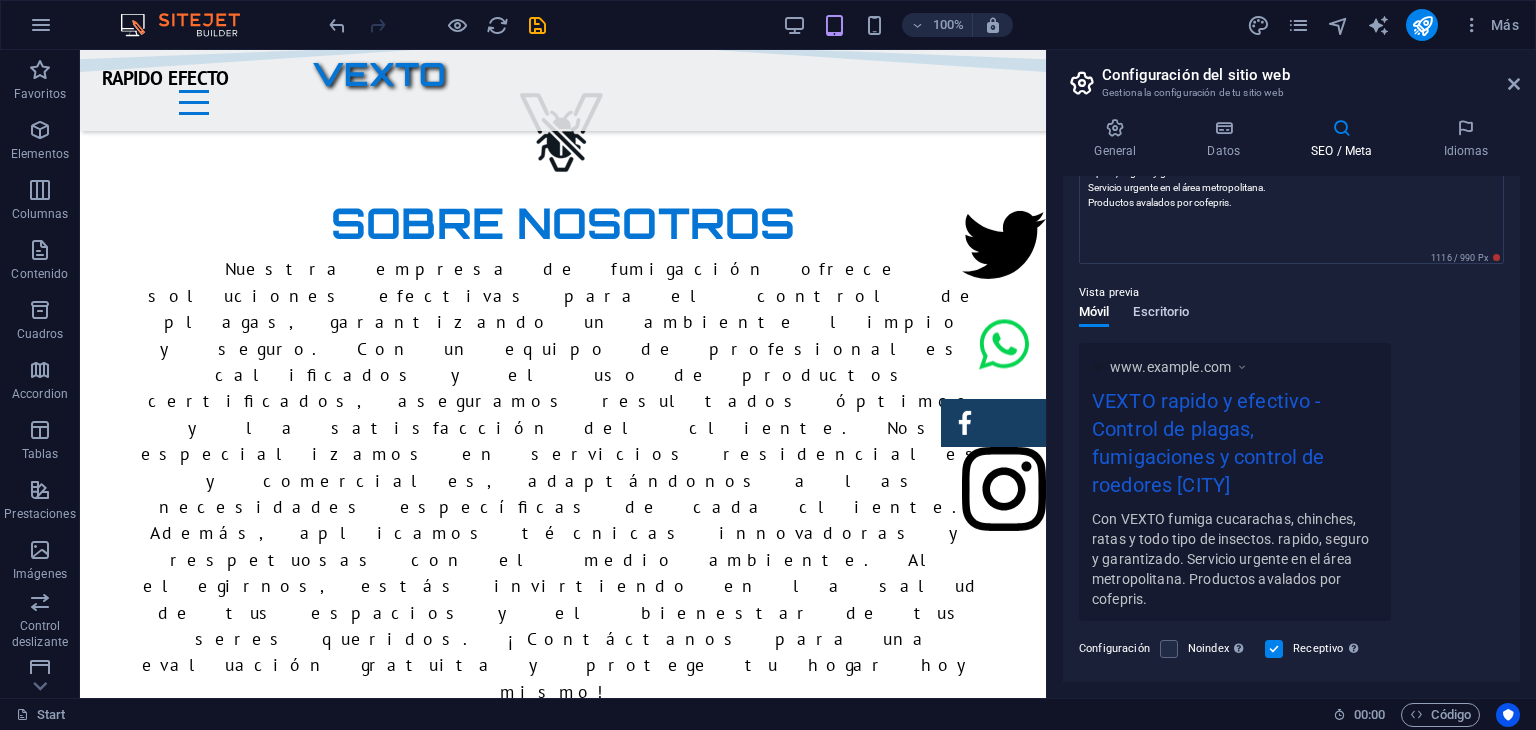 click on "Vista previa Móvil Escritorio www.example.com VEXTO rápido y efectivo - Control de plagas, fumigaciones y control de roedores [CITY] Con VEXTO fumiga cucarachas, chinches, ratas y todo tipo de insectos. rapido, seguro y garantizado. Servicio urgente en el área metropolitana. Productos avalados por cofepris." at bounding box center [1291, 443] 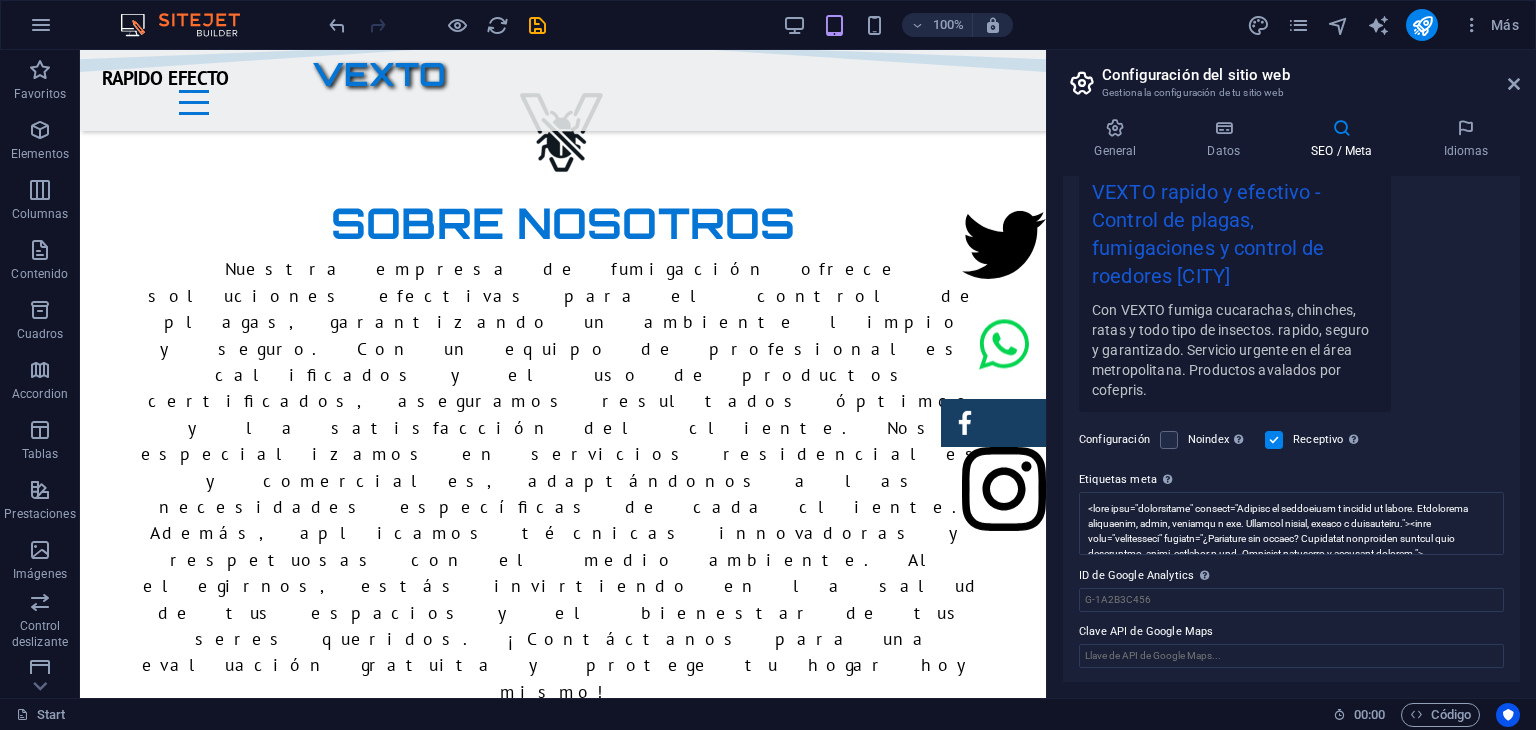 scroll, scrollTop: 0, scrollLeft: 0, axis: both 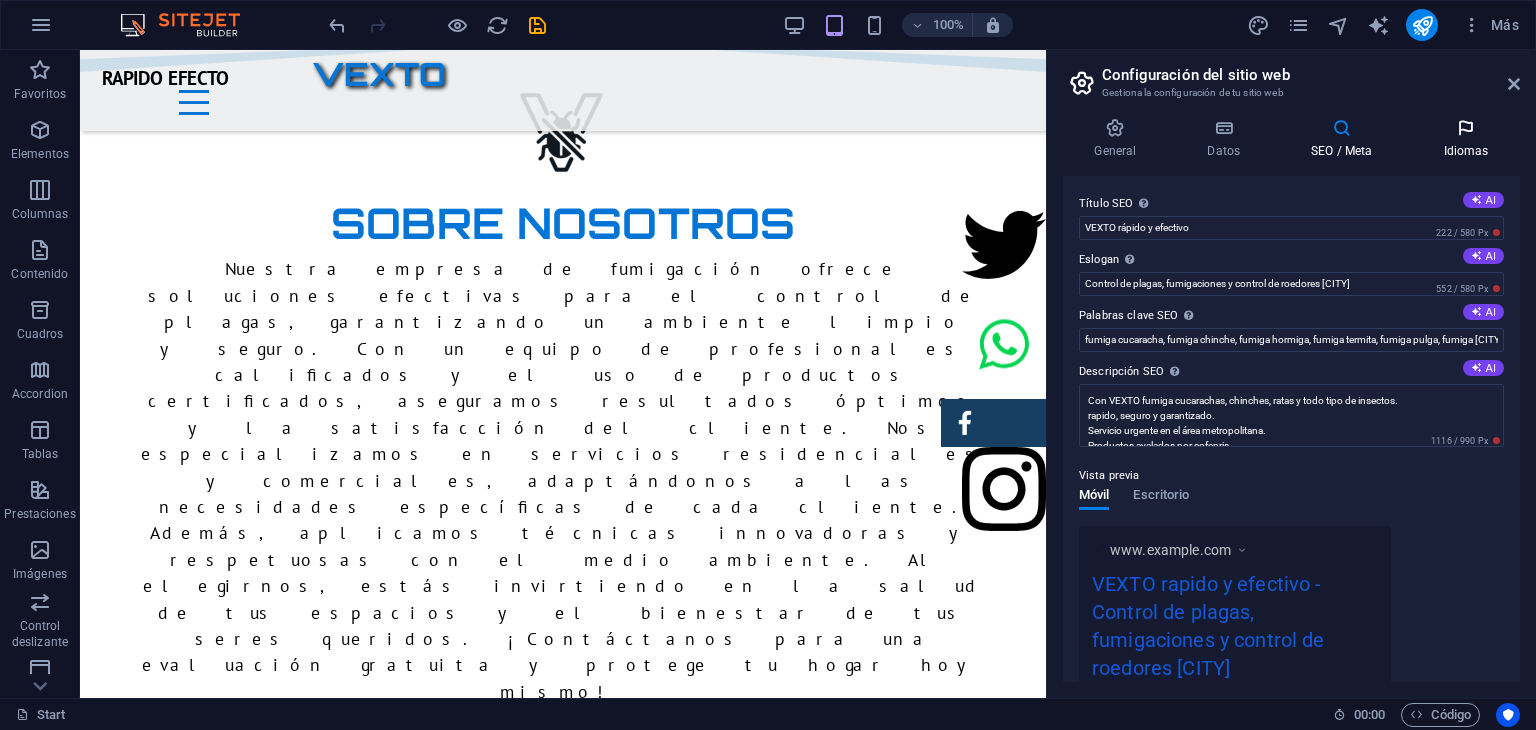 click at bounding box center [1466, 128] 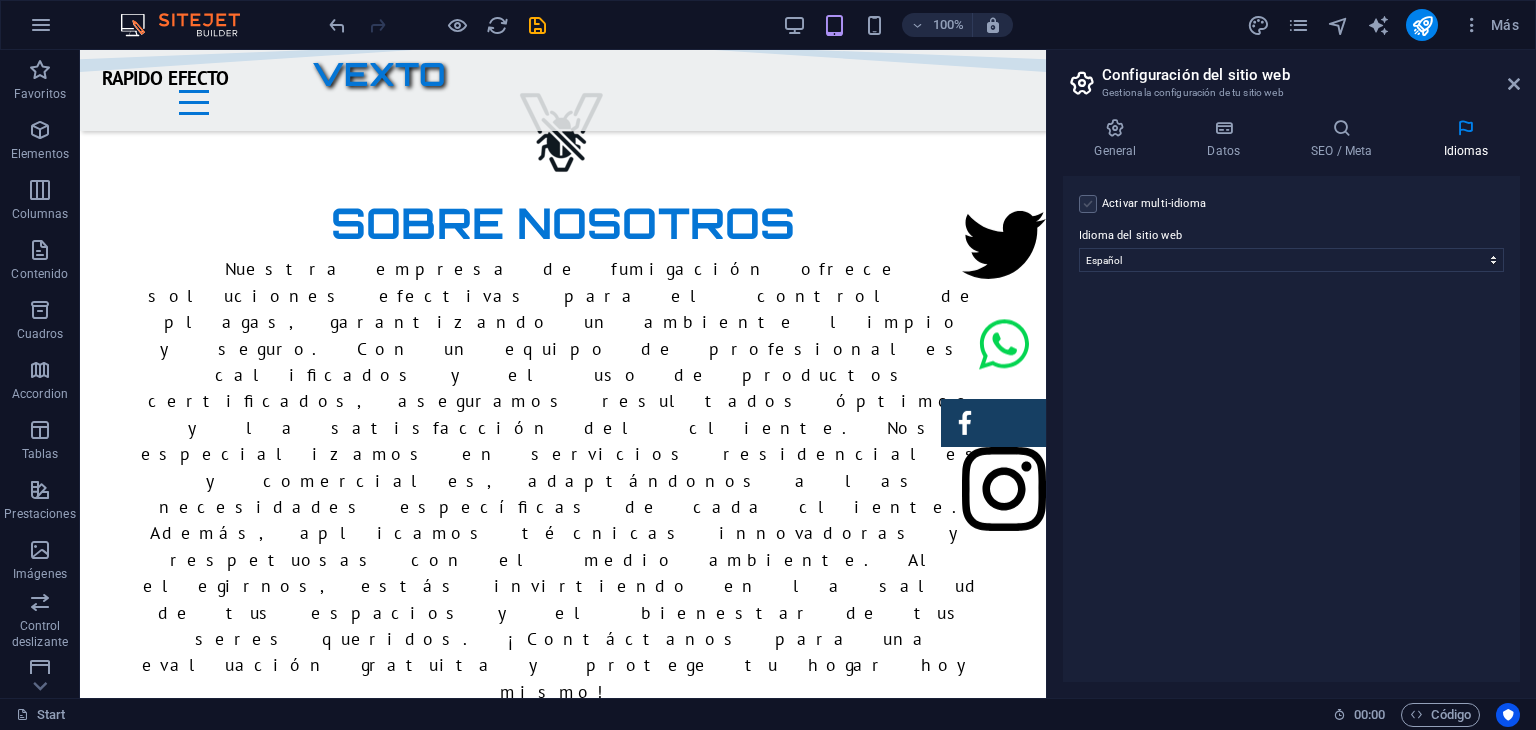 click at bounding box center (1088, 204) 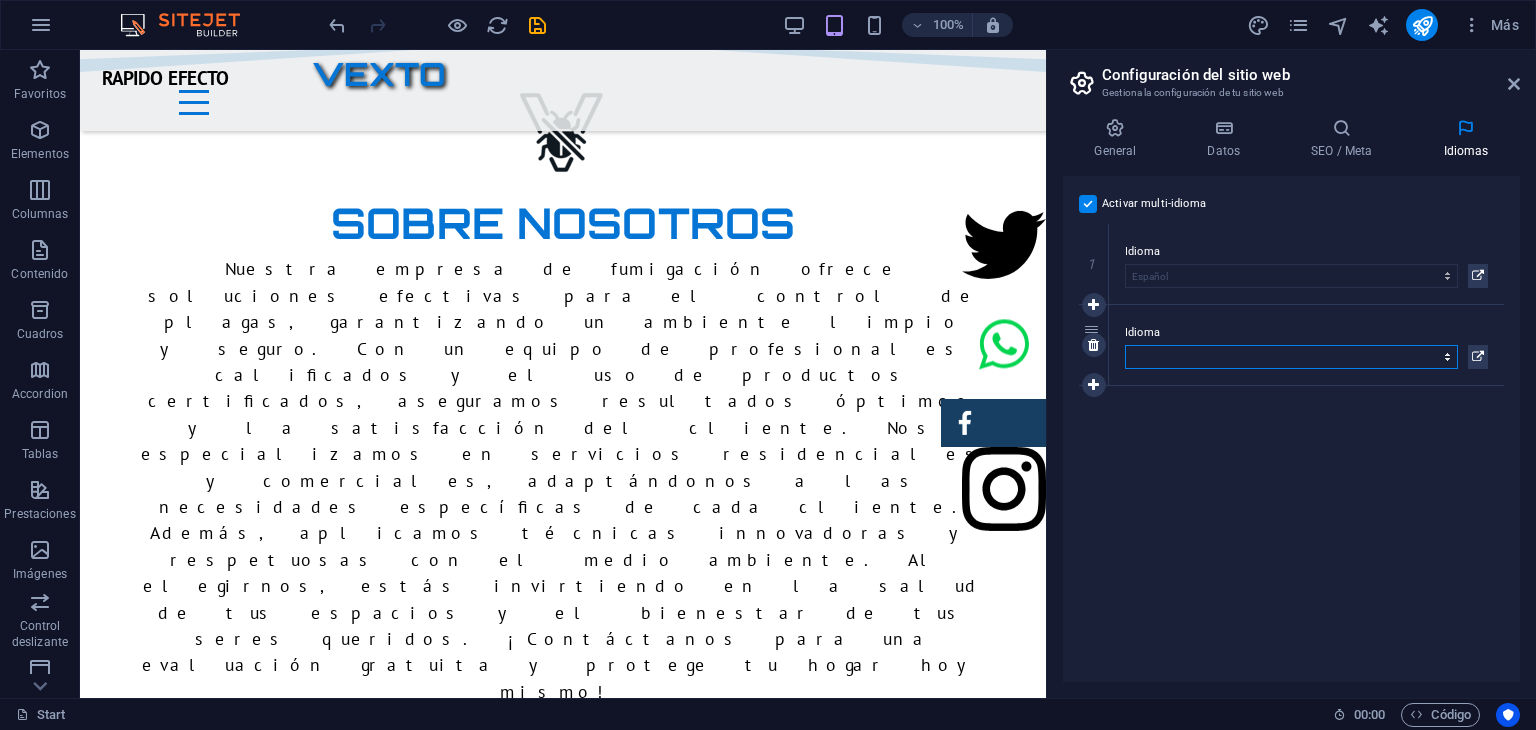 click on "Abkhazian Afar Afrikaans Akan Albanés Alemán Amharic Árabe Aragonese Armenian Assamese Avaric Avestan Aymara Azerbaijani Bambara Bashkir Basque Belarusian Bengalí Bihari languages Bislama Bokmål Bosnian Breton Búlgaro Burmese Catalán Central Khmer Chamorro Chechen Checo Chino Church Slavic Chuvash Coreano Cornish Corsican Cree Croata Danés Dzongkha Eslovaco Esloveno Español Esperanto Estonian Ewe Faroese Farsi (Persa) Fijian Finlandés Francés Fulah Gaelic Galician Ganda Georgian Greenlandic Griego Guaraní Gujarati Haitian Creole Hausa Hebreo Herero Hindi Hiri Motu Holandés Húngaro Ido Igbo Indonesio Inglés Interlingua Interlingue Inuktitut Inupiaq Irish Islandés Italiano Japonés Javanese Kannada Kanuri Kashmiri Kazakh Kikuyu Kinyarwanda Komi Kongo Kurdish Kwanyama Kyrgyz Lao Latín Letón Limburgish Lingala Lituano Luba-Katanga Luxembourgish Macedonio Malagasy Malay Malayalam Maldivian Maltés Manx Maori Marathi Marshallese Mongolian Nauru Navajo Ndonga Nepali North Ndebele Northern Sami Pali" at bounding box center [1291, 357] 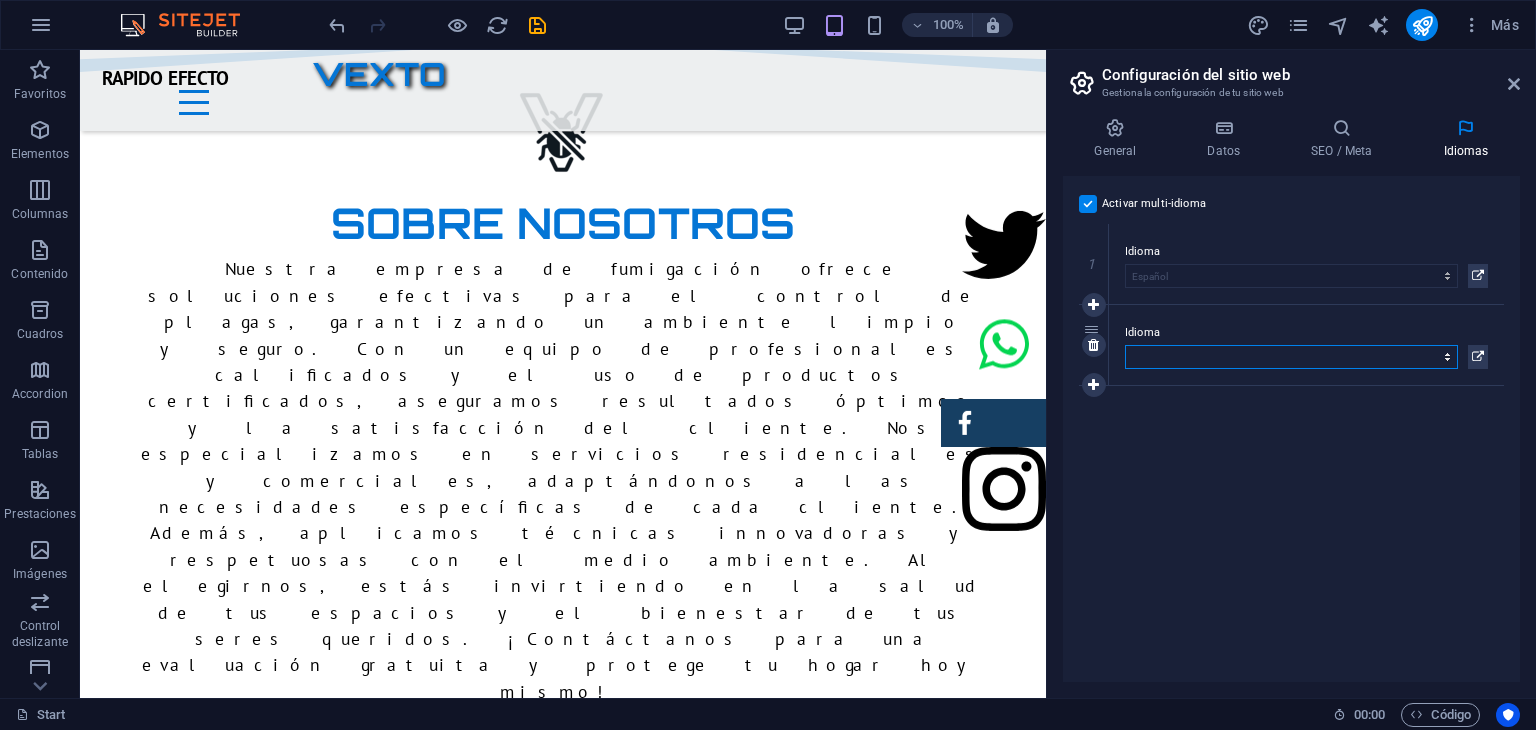 select on "73" 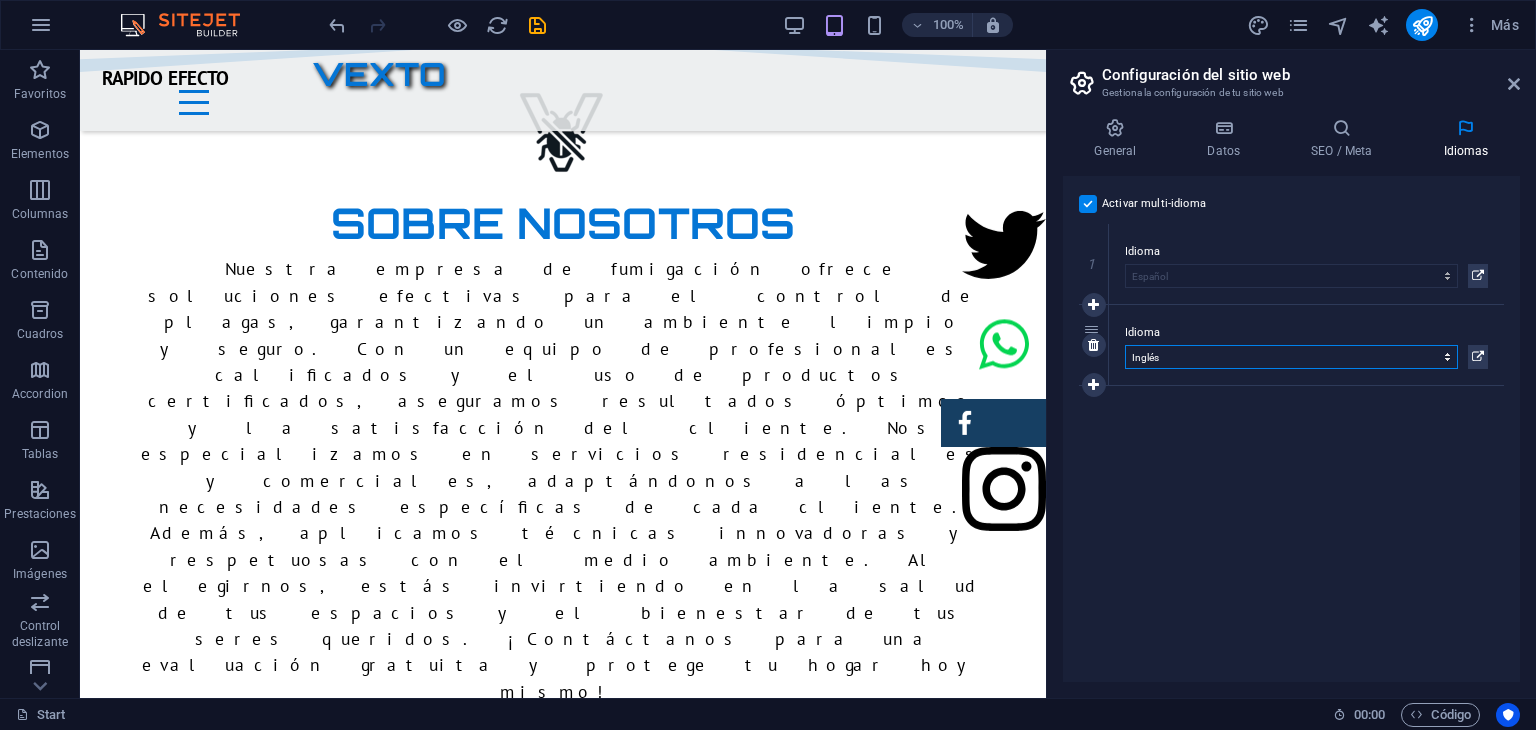 click on "Abkhazian Afar Afrikaans Akan Albanés Alemán Amharic Árabe Aragonese Armenian Assamese Avaric Avestan Aymara Azerbaijani Bambara Bashkir Basque Belarusian Bengalí Bihari languages Bislama Bokmål Bosnian Breton Búlgaro Burmese Catalán Central Khmer Chamorro Chechen Checo Chino Church Slavic Chuvash Coreano Cornish Corsican Cree Croata Danés Dzongkha Eslovaco Esloveno Español Esperanto Estonian Ewe Faroese Farsi (Persa) Fijian Finlandés Francés Fulah Gaelic Galician Ganda Georgian Greenlandic Griego Guaraní Gujarati Haitian Creole Hausa Hebreo Herero Hindi Hiri Motu Holandés Húngaro Ido Igbo Indonesio Inglés Interlingua Interlingue Inuktitut Inupiaq Irish Islandés Italiano Japonés Javanese Kannada Kanuri Kashmiri Kazakh Kikuyu Kinyarwanda Komi Kongo Kurdish Kwanyama Kyrgyz Lao Latín Letón Limburgish Lingala Lituano Luba-Katanga Luxembourgish Macedonio Malagasy Malay Malayalam Maldivian Maltés Manx Maori Marathi Marshallese Mongolian Nauru Navajo Ndonga Nepali North Ndebele Northern Sami Pali" at bounding box center [1291, 357] 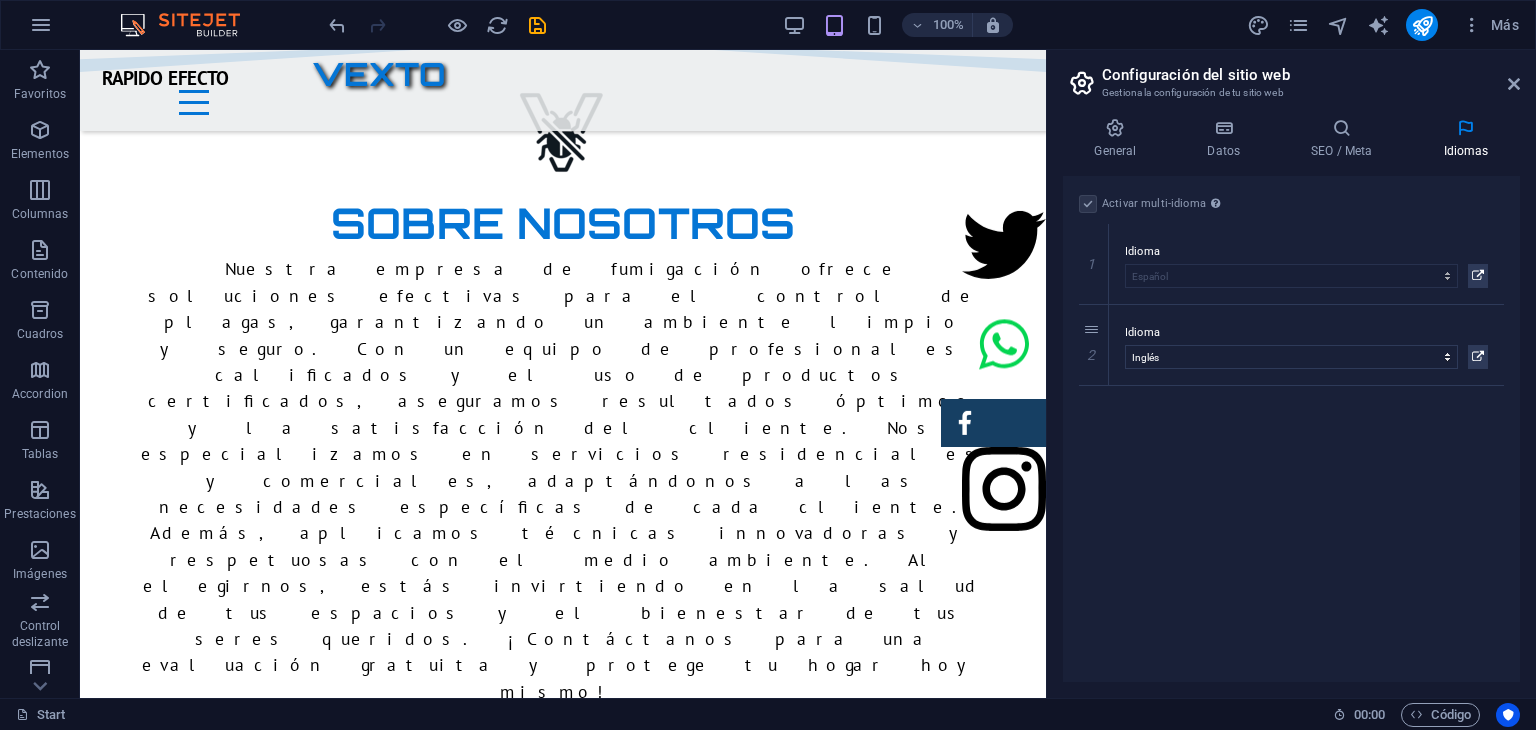click on "Activar multi-idioma Para desactivar la opción multi-idioma, elimine todos los idiomas hasta que solo tenga un idioma. Idioma del sitio web Abkhazian Afar Afrikaans Akan Albanés Alemán Amharic Árabe Aragonese Armenian Assamese Avaric Avestan Aymara Azerbaijani Bambara Bashkir Basque Belarusian Bengalí Bihari languages Bislama Bokmål Bosnian Breton Búlgaro Burmese Catalán Central Khmer Chamorro Chechen Checo Chino Church Slavic Chuvash Coreano Cornish Corsican Cree Croata Danés Dzongkha Eslovaco Esloveno Español Esperanto Estonian Ewe Faroese Farsi (Persa) Fijian Finlandés Francés Fulah Gaelic Galician Ganda Georgian Greenlandic Griego Guaraní Gujarati Haitian Creole Hausa Hebreo Herero Hindi Hiri Motu Holandés Húngaro Ido Igbo Indonesio Inglés Interlingua Interlingue Inuktitut Inupiaq Irish Islandés Italiano Japonés Javanese Kannada Kanuri Kashmiri Kazakh Kikuyu Kinyarwanda Komi Kongo Kurdish Kwanyama Kyrgyz Lao Latín Letón Limburgish Lingala Lituano Luba-Katanga Luxembourgish Macedonio 1" at bounding box center (1291, 429) 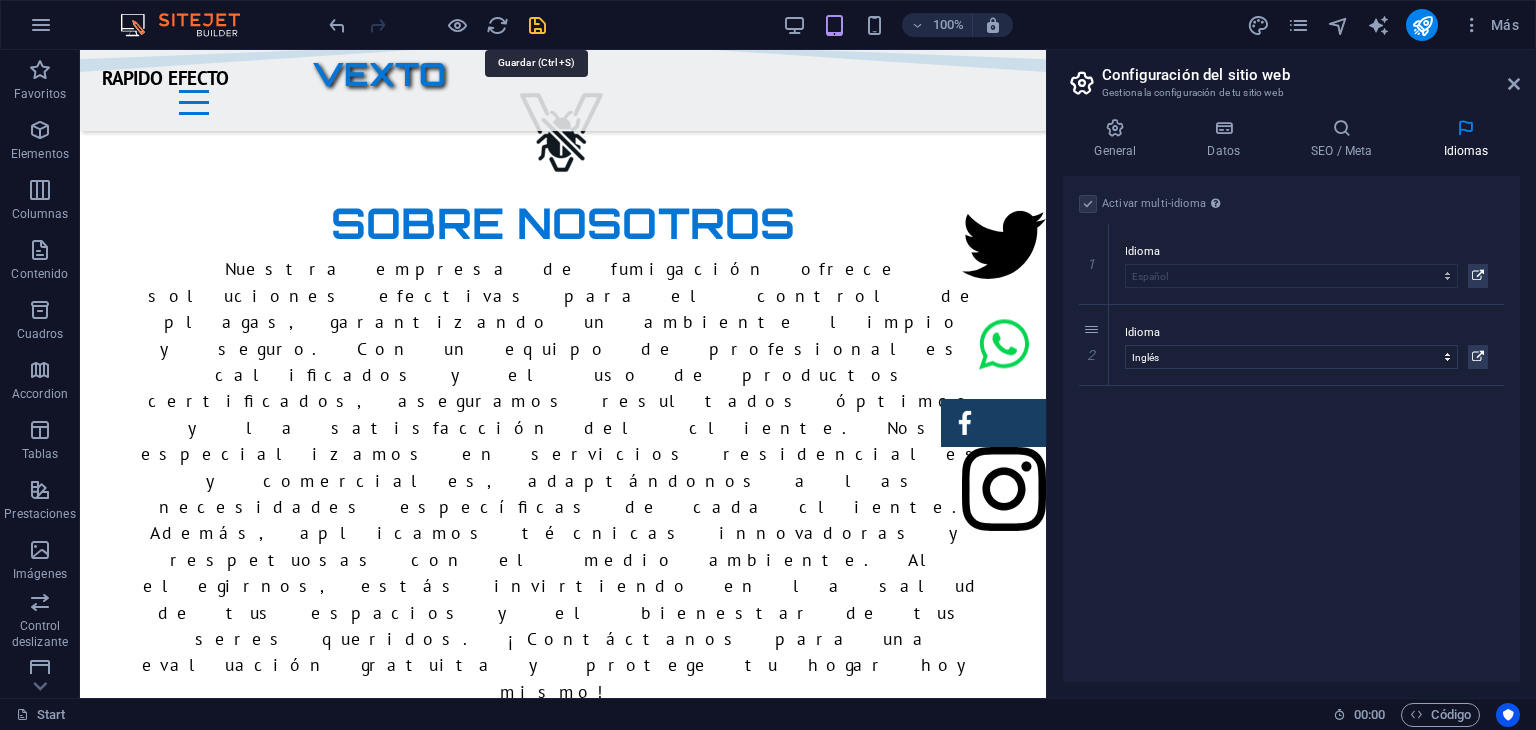 click at bounding box center (537, 25) 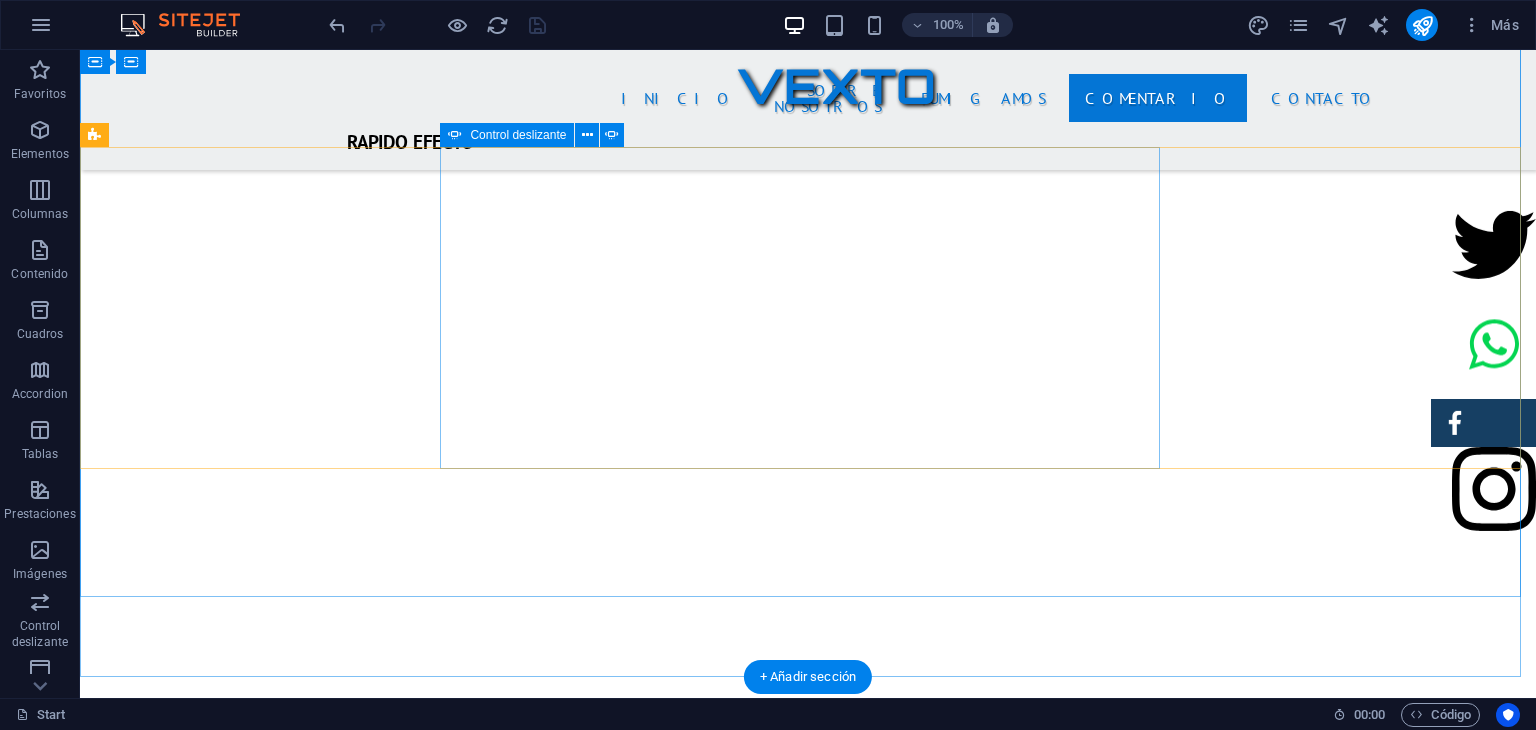 scroll, scrollTop: 3940, scrollLeft: 0, axis: vertical 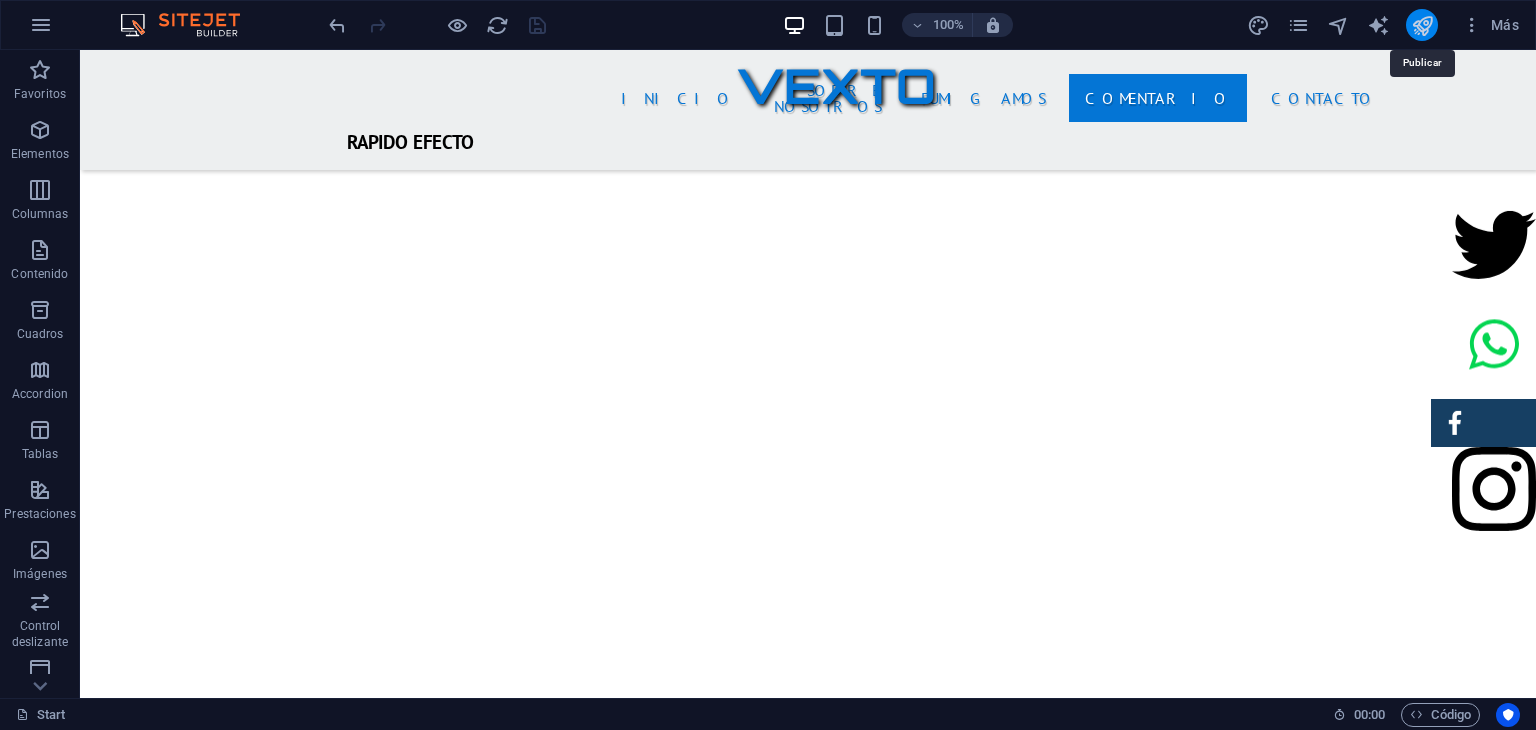 click at bounding box center (1422, 25) 